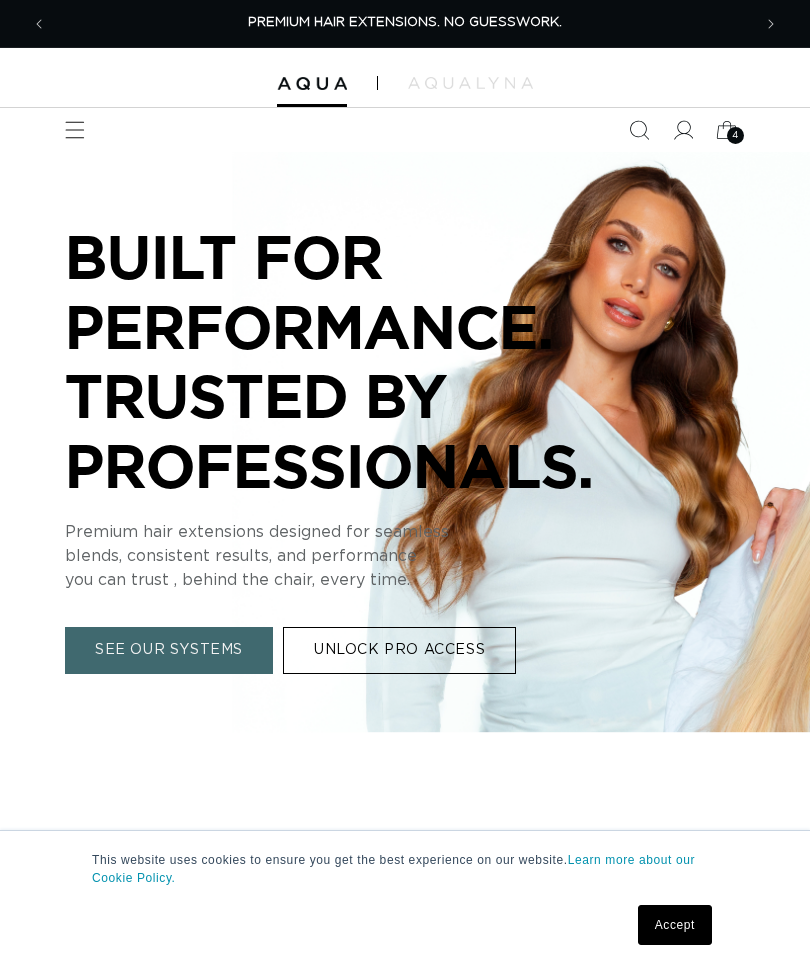 scroll, scrollTop: 0, scrollLeft: 0, axis: both 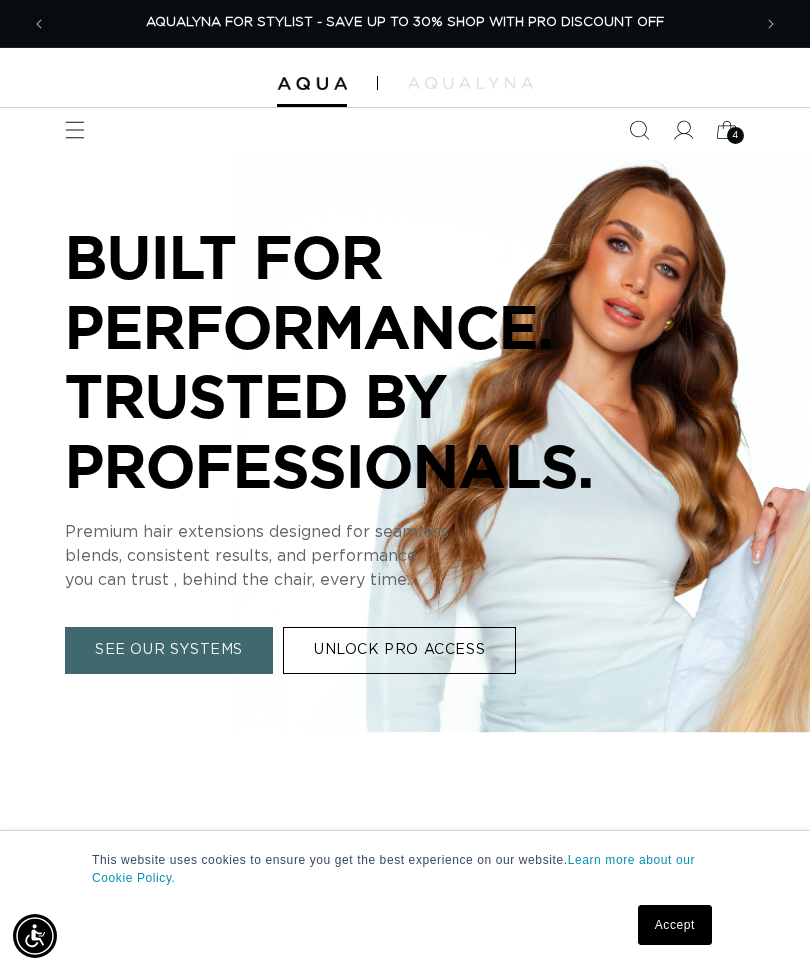 click at bounding box center (75, 130) 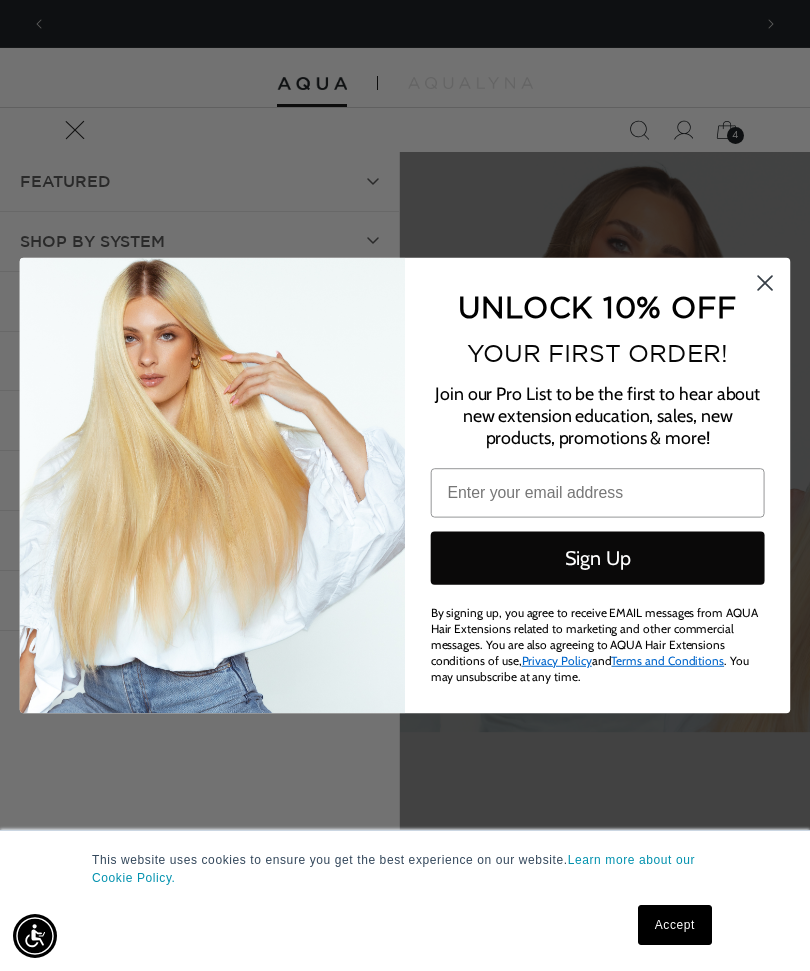 scroll, scrollTop: 0, scrollLeft: 0, axis: both 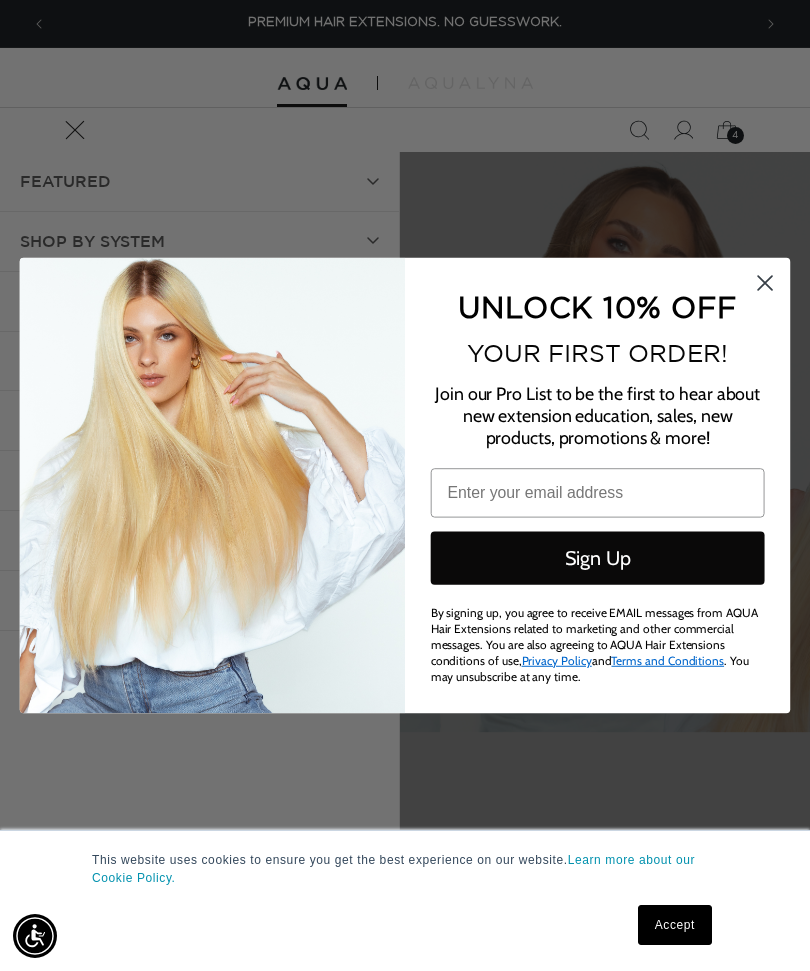 click 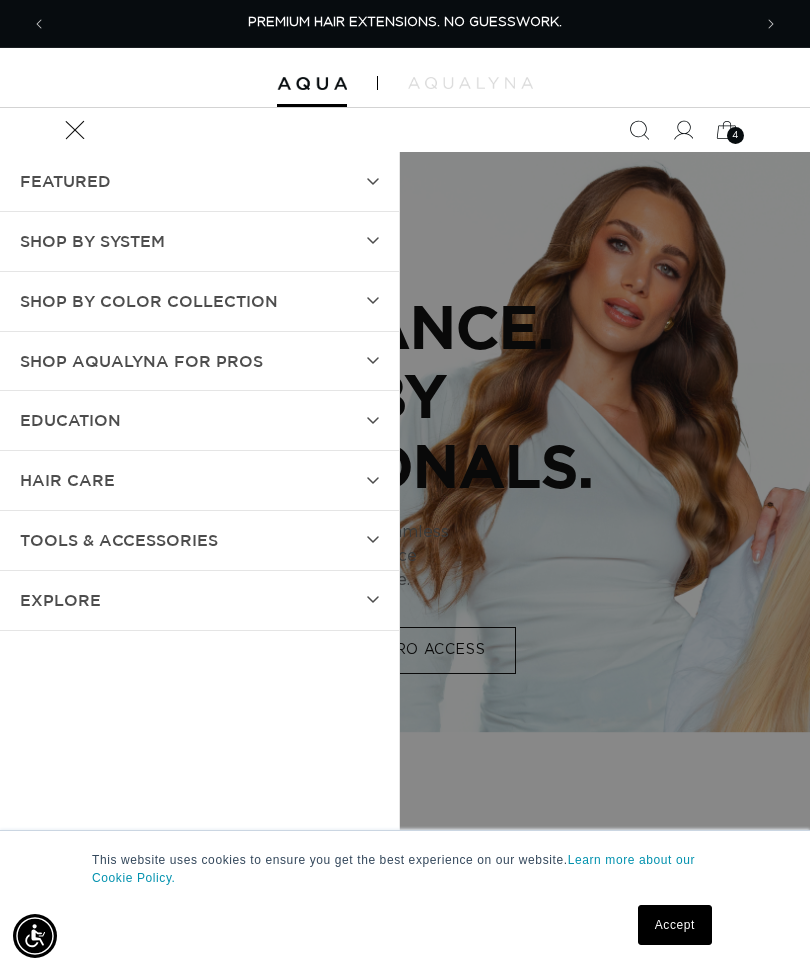 click on "SHOP BY SYSTEM" at bounding box center [199, 241] 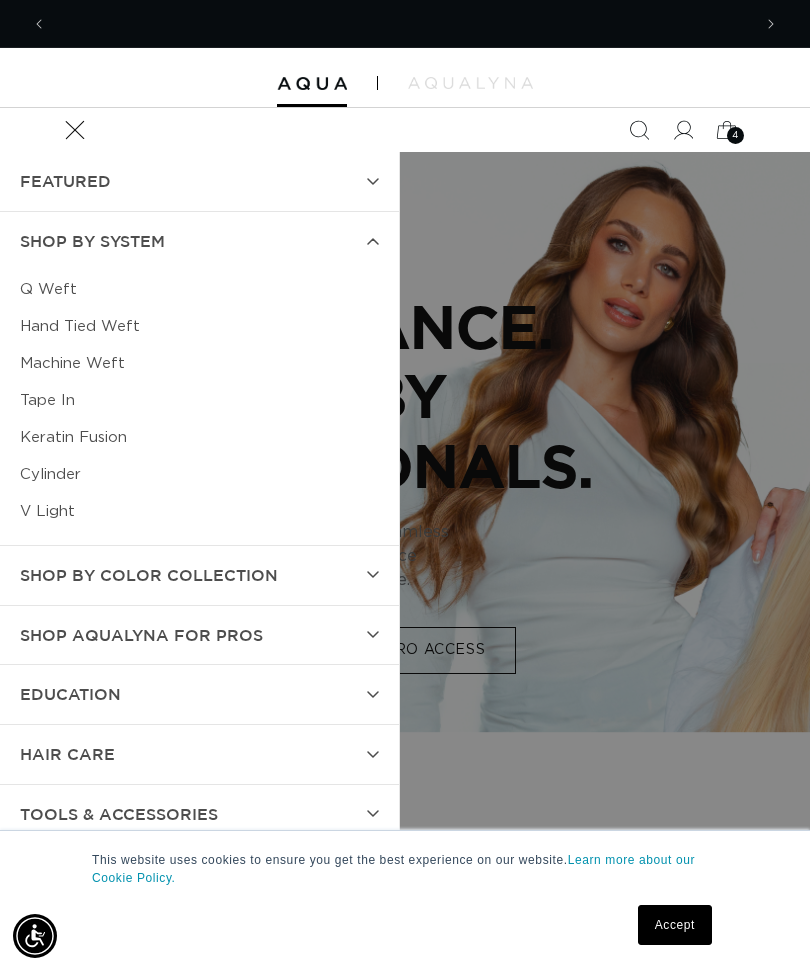 scroll, scrollTop: 0, scrollLeft: 704, axis: horizontal 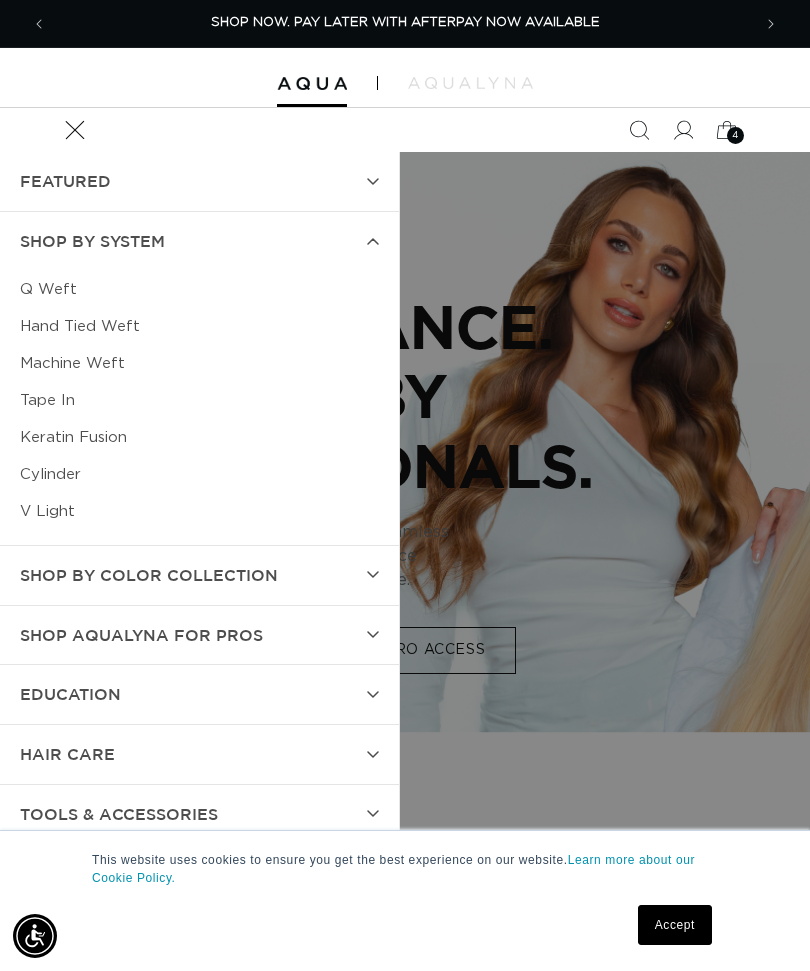 click on "Q Weft" at bounding box center (199, 289) 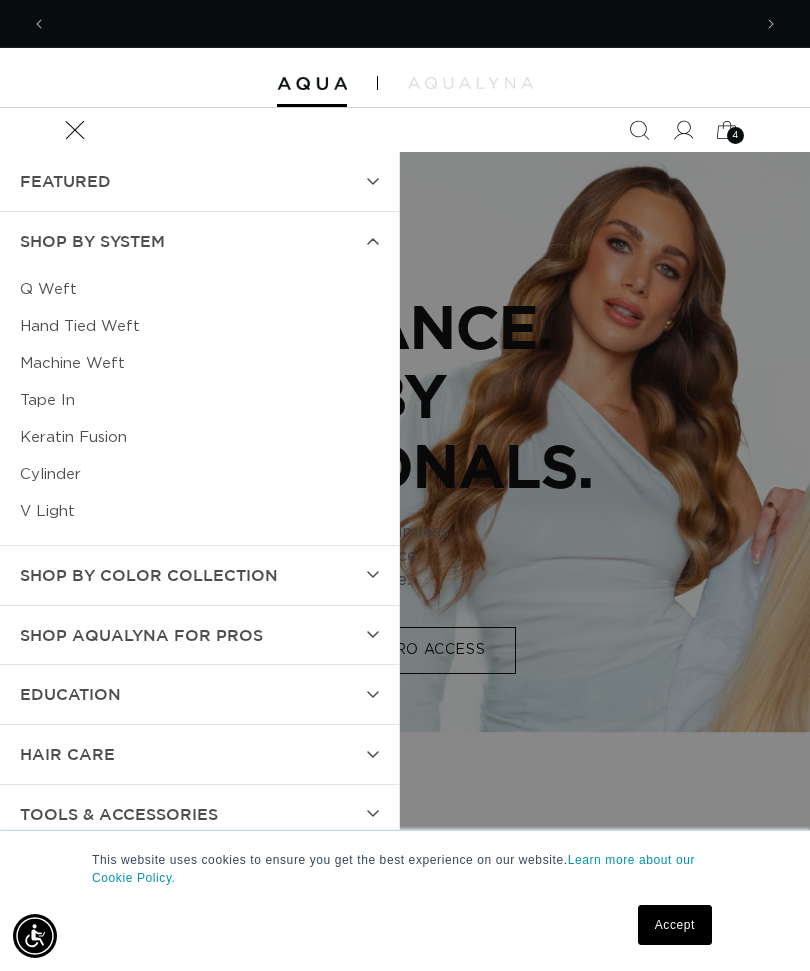 click on "Hand Tied Weft" at bounding box center (199, 326) 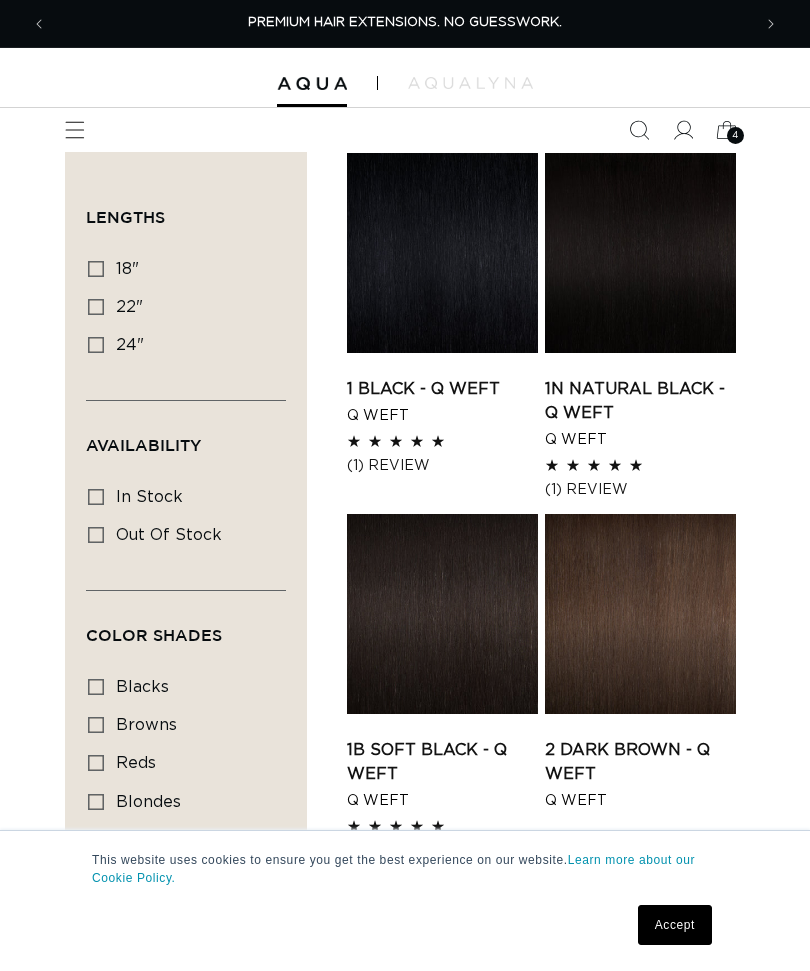 scroll, scrollTop: 0, scrollLeft: 0, axis: both 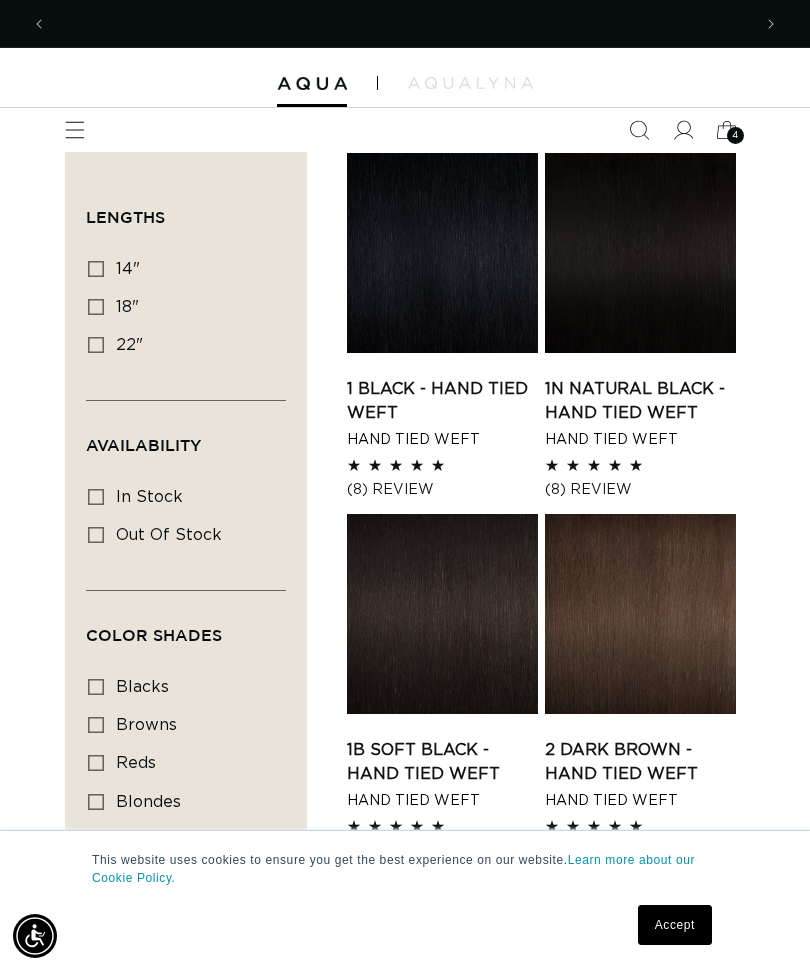 click on "14"
14" (11 products)" at bounding box center [180, 270] 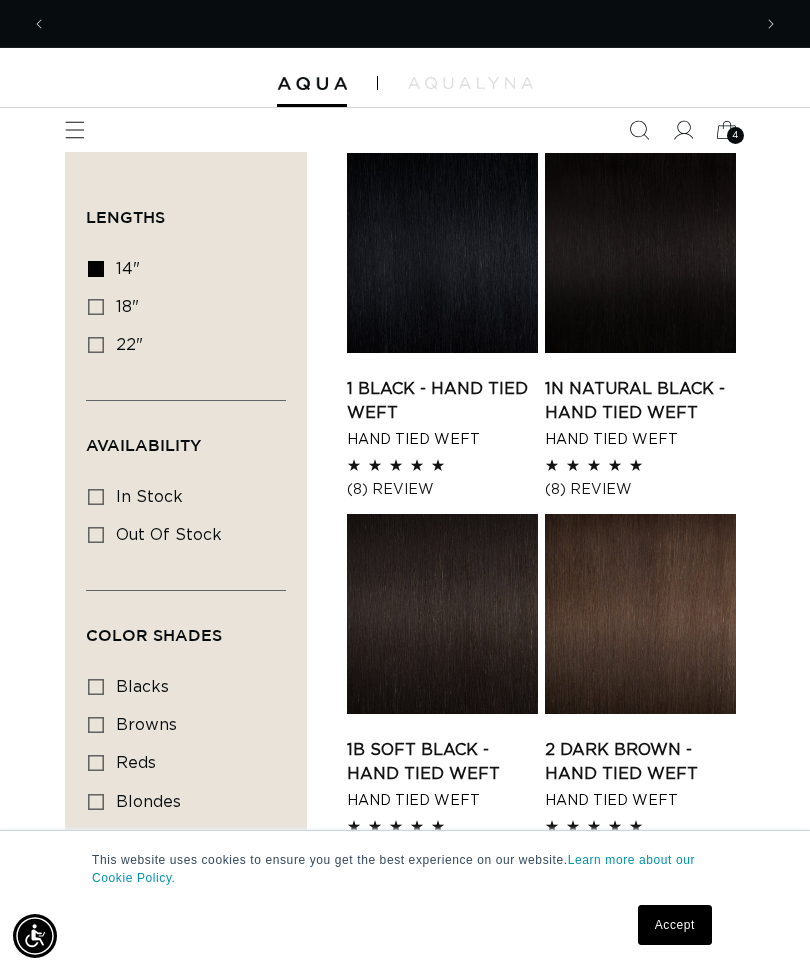 scroll, scrollTop: 0, scrollLeft: 1408, axis: horizontal 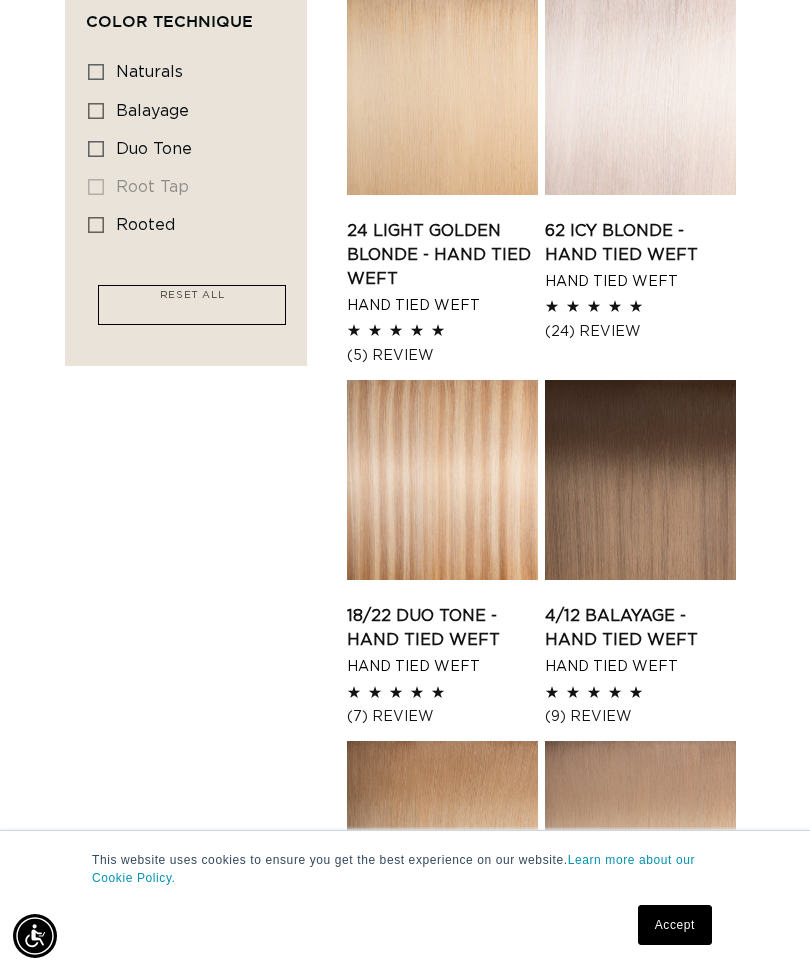 click on "4/12 Balayage - Hand Tied Weft" at bounding box center [640, 628] 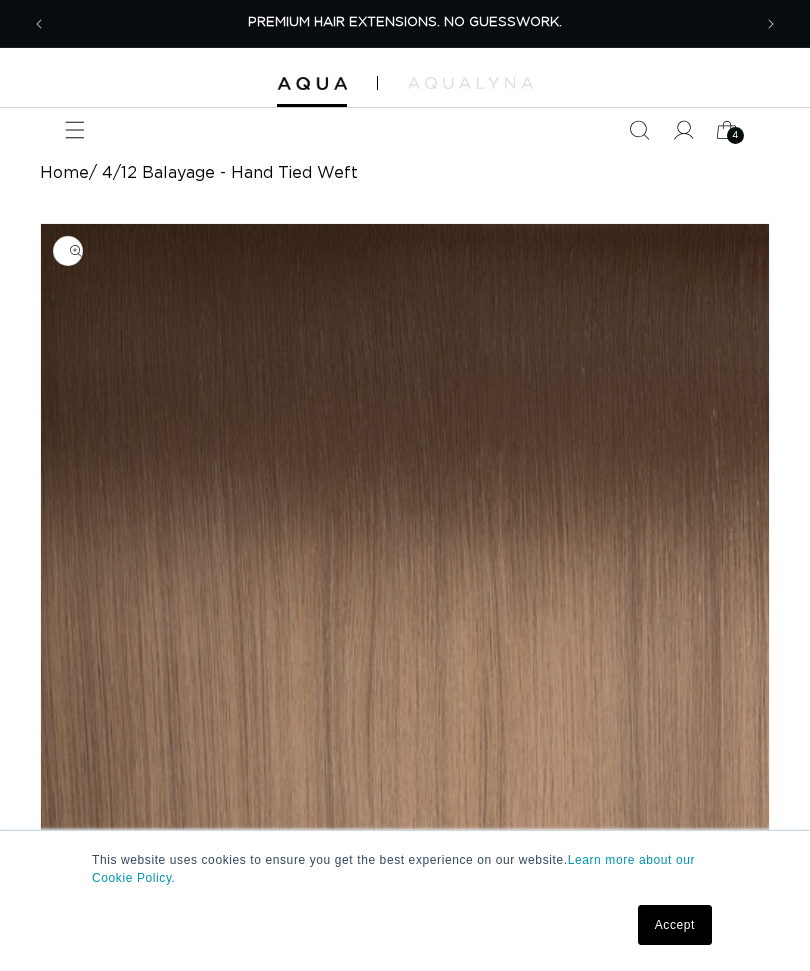 scroll, scrollTop: 0, scrollLeft: 0, axis: both 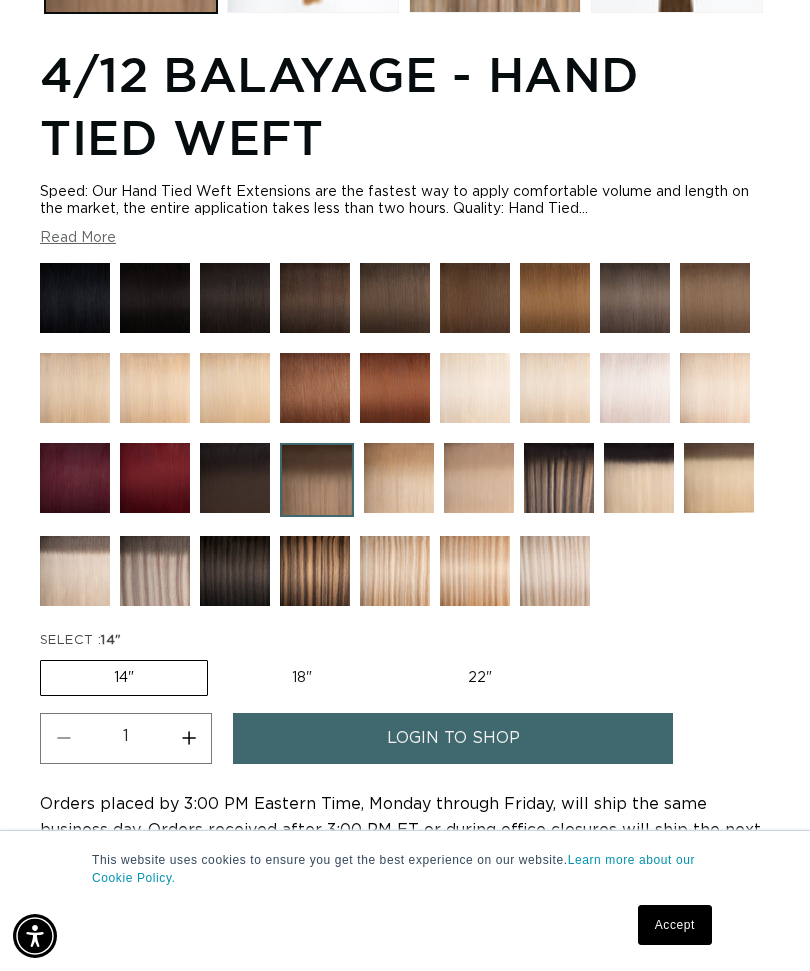 click at bounding box center (315, 571) 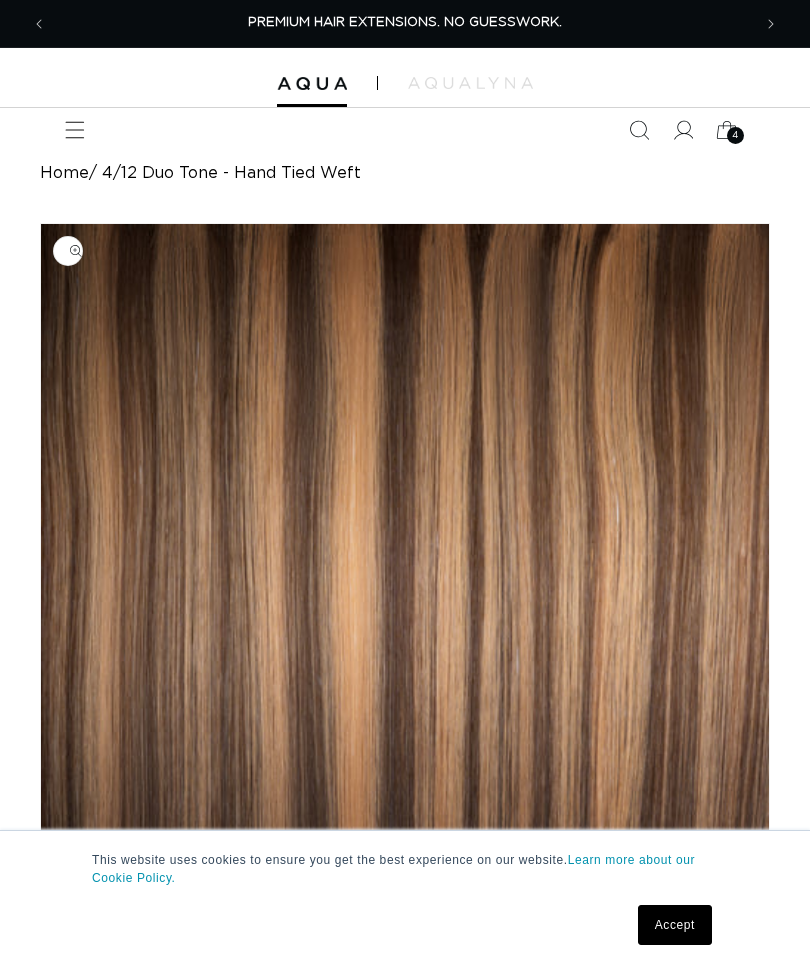 scroll, scrollTop: 0, scrollLeft: 0, axis: both 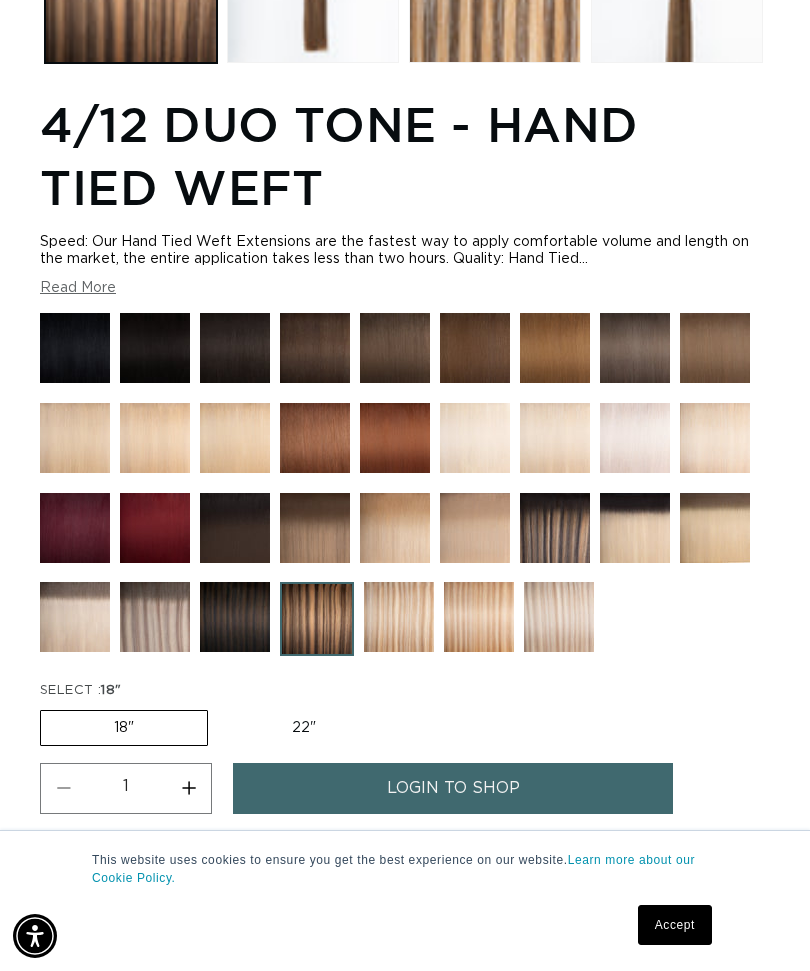 click at bounding box center [555, 348] 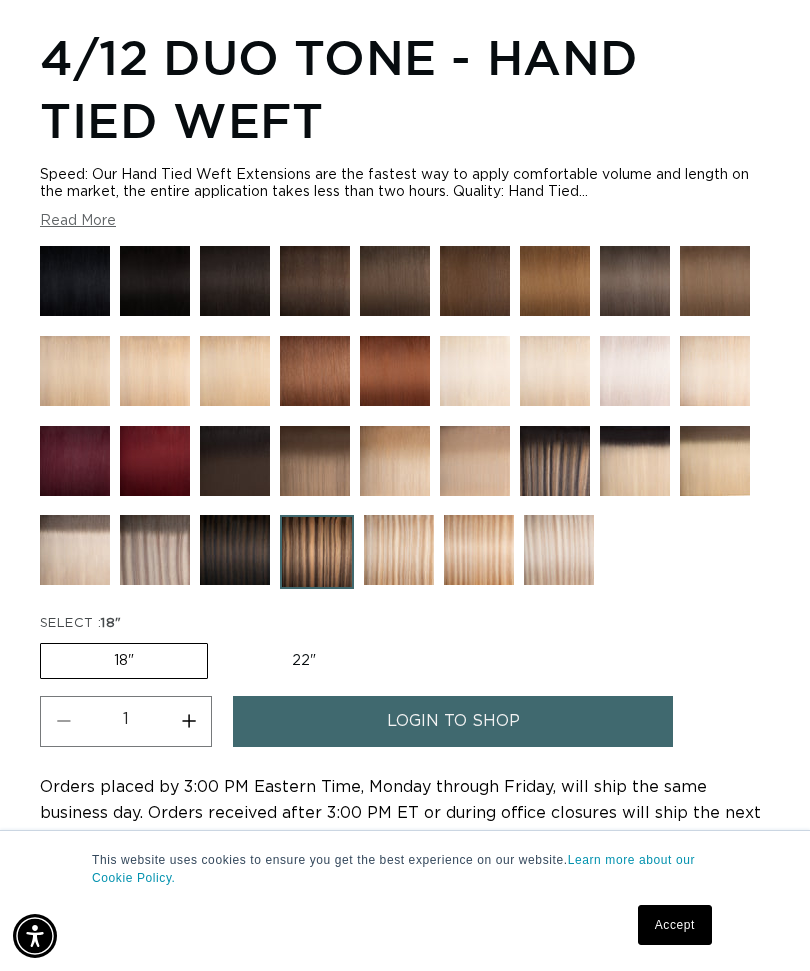 scroll, scrollTop: 0, scrollLeft: 0, axis: both 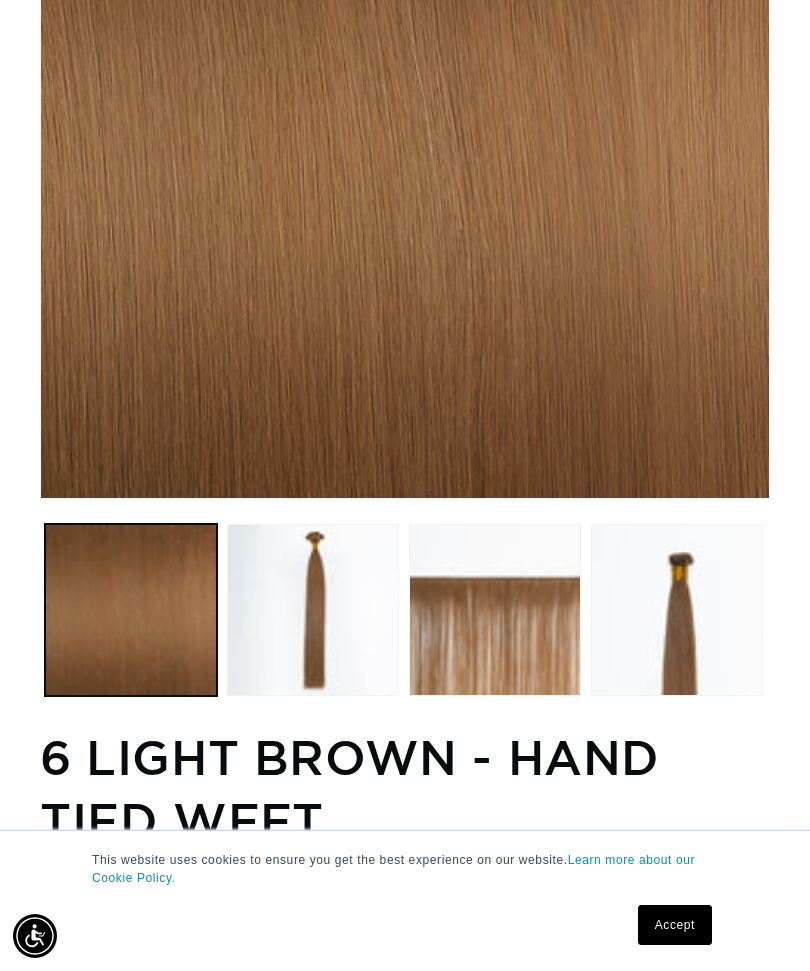click at bounding box center [495, 610] 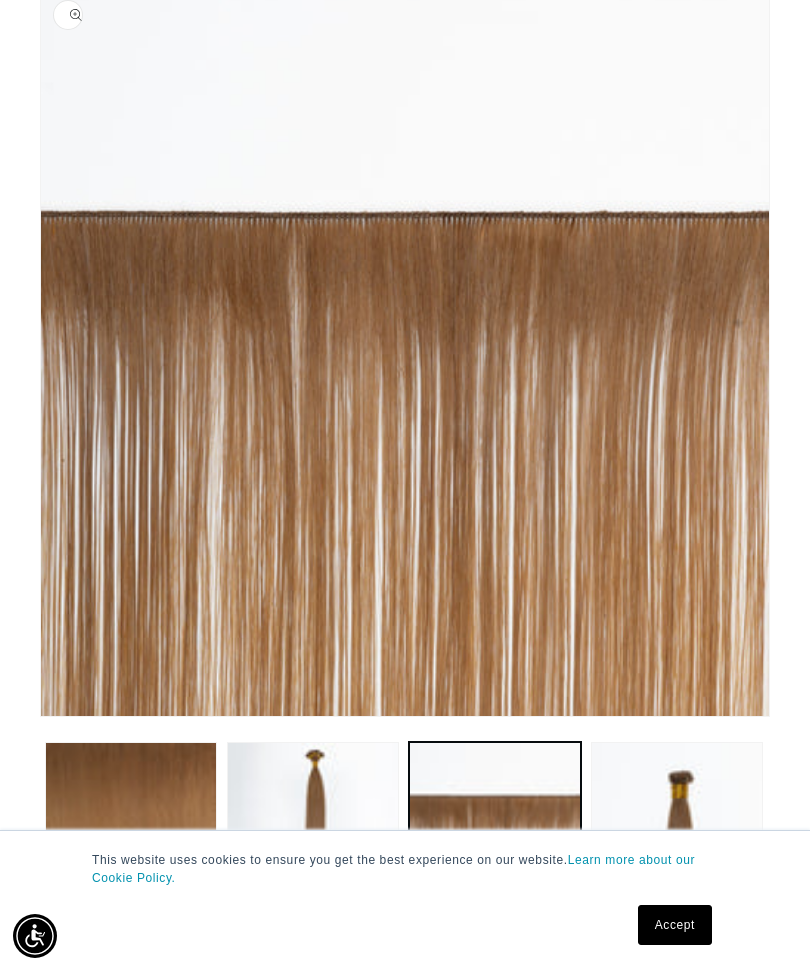 scroll, scrollTop: 222, scrollLeft: 0, axis: vertical 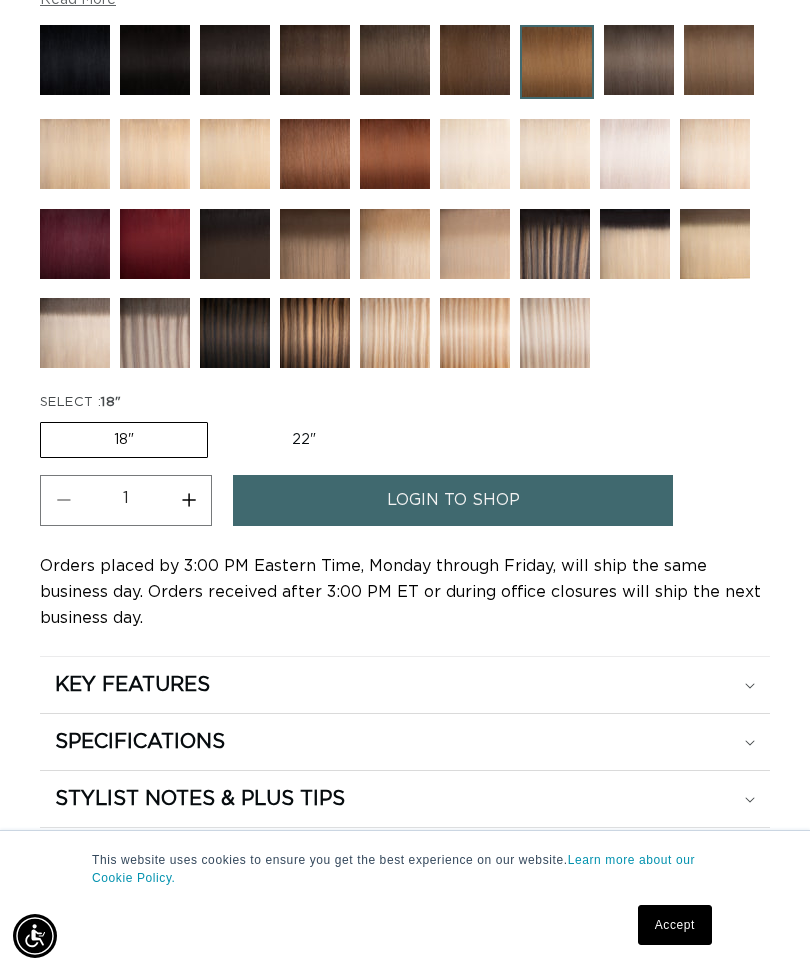 click at bounding box center (315, 333) 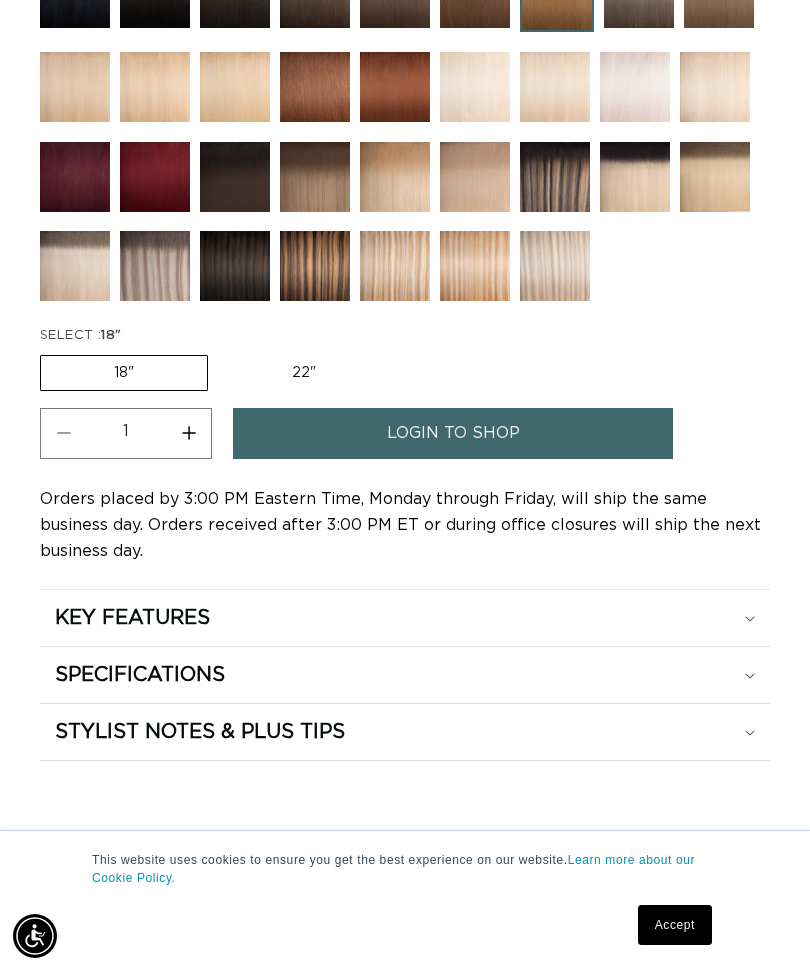 scroll, scrollTop: 0, scrollLeft: 1408, axis: horizontal 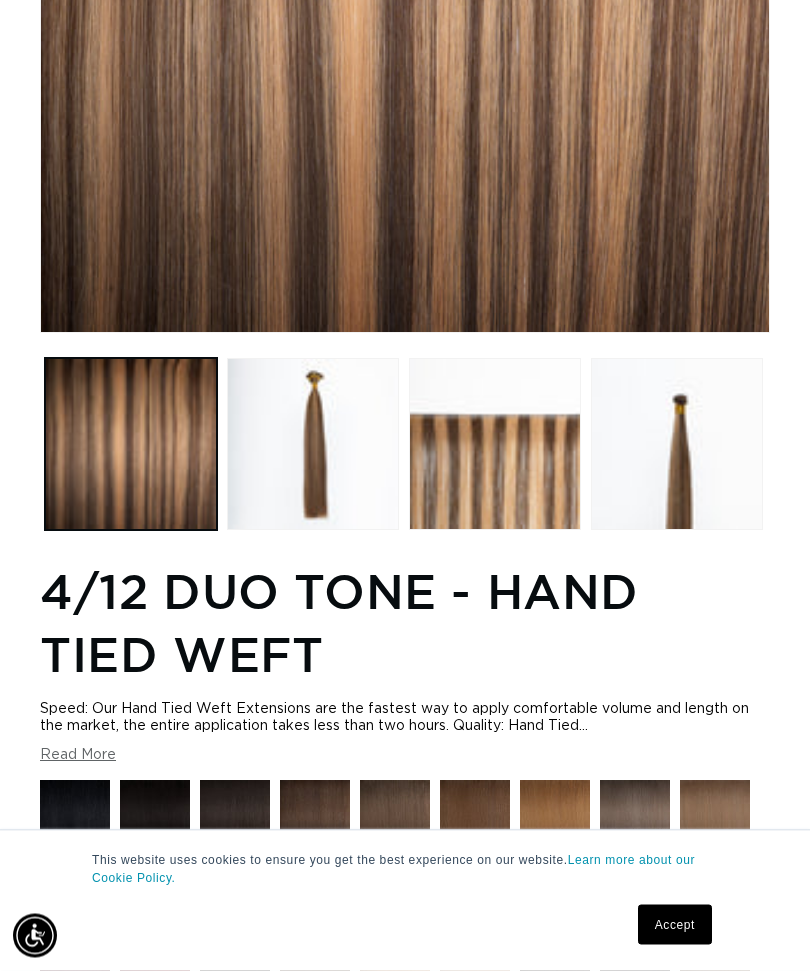 click on "Home
4/12 Duo Tone - Hand Tied Weft
Skip to product information
Open media 1 in modal
Open media 2 in modal
Open media 3 in modal
Open media 4 in modal
1
/
of
4" at bounding box center (405, 564) 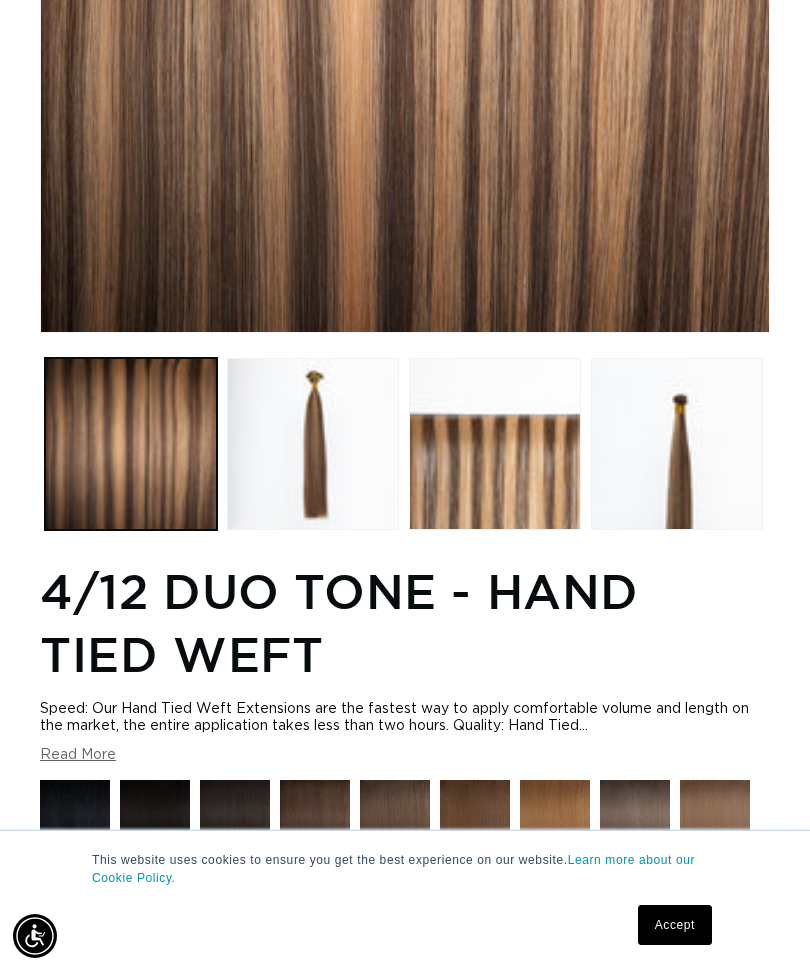 scroll, scrollTop: 0, scrollLeft: 1408, axis: horizontal 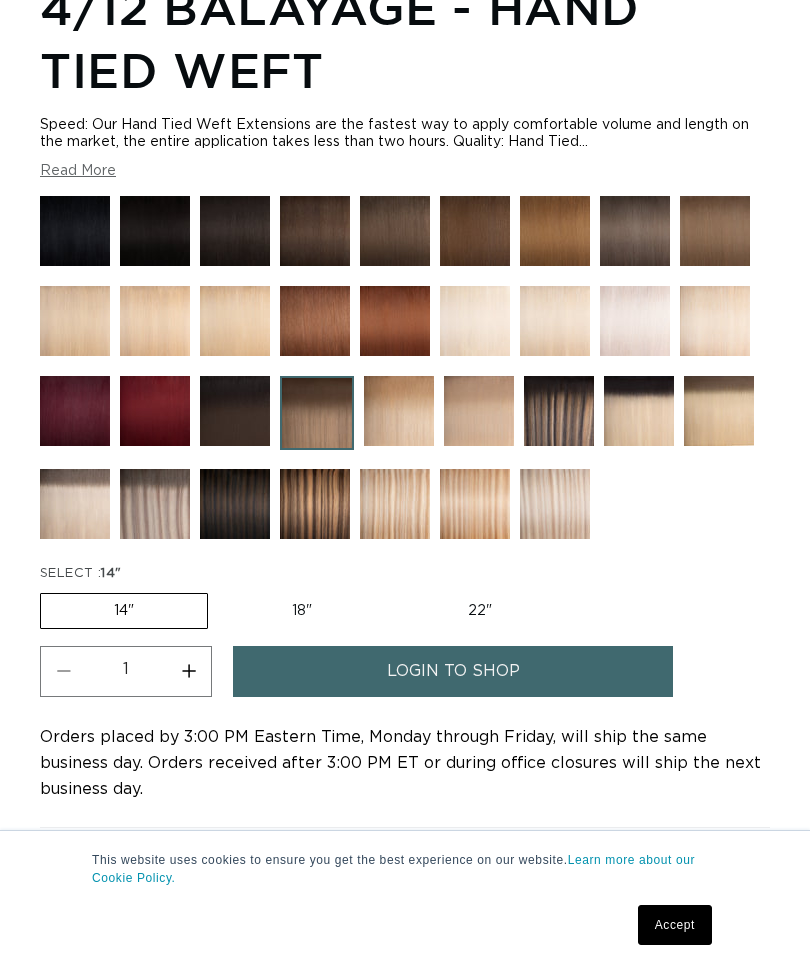 click on "14" Variant sold out or unavailable" at bounding box center [124, 611] 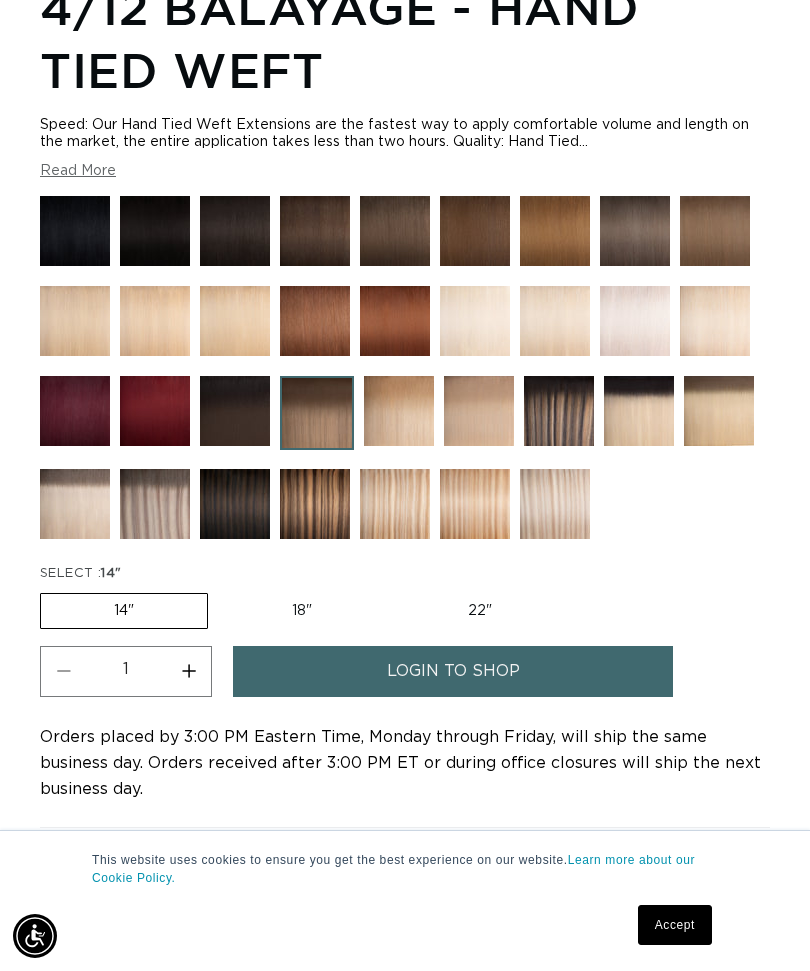 scroll, scrollTop: 0, scrollLeft: 1408, axis: horizontal 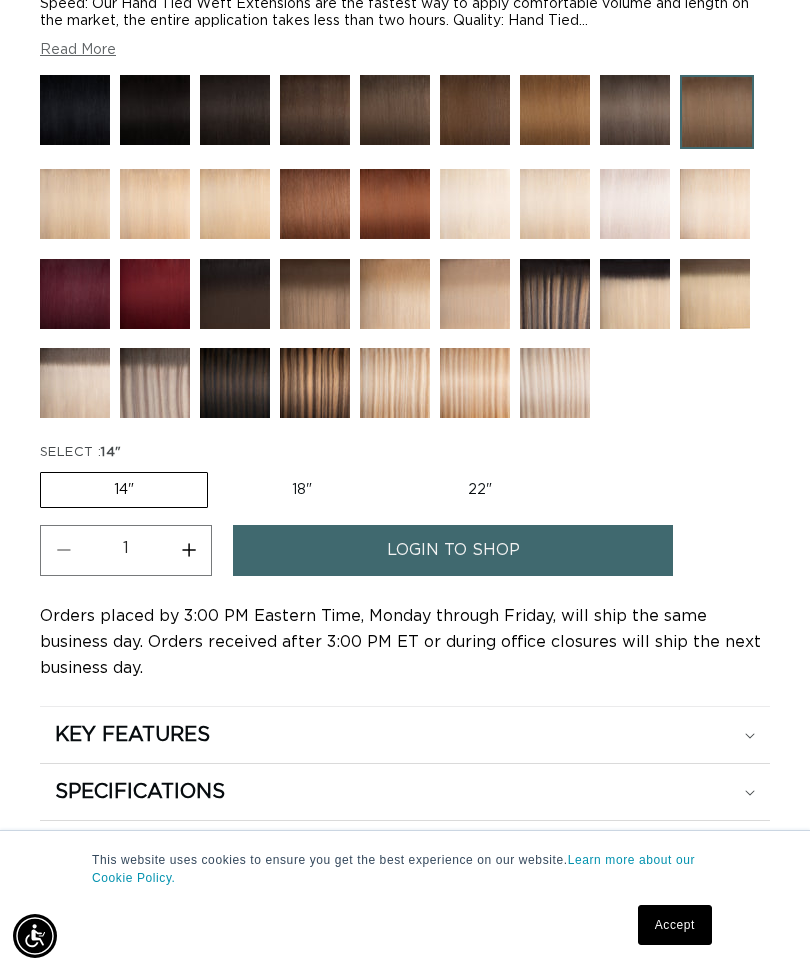 click on "Increase quantity for 8 Golden Brown - Hand Tied Weft" at bounding box center [188, 550] 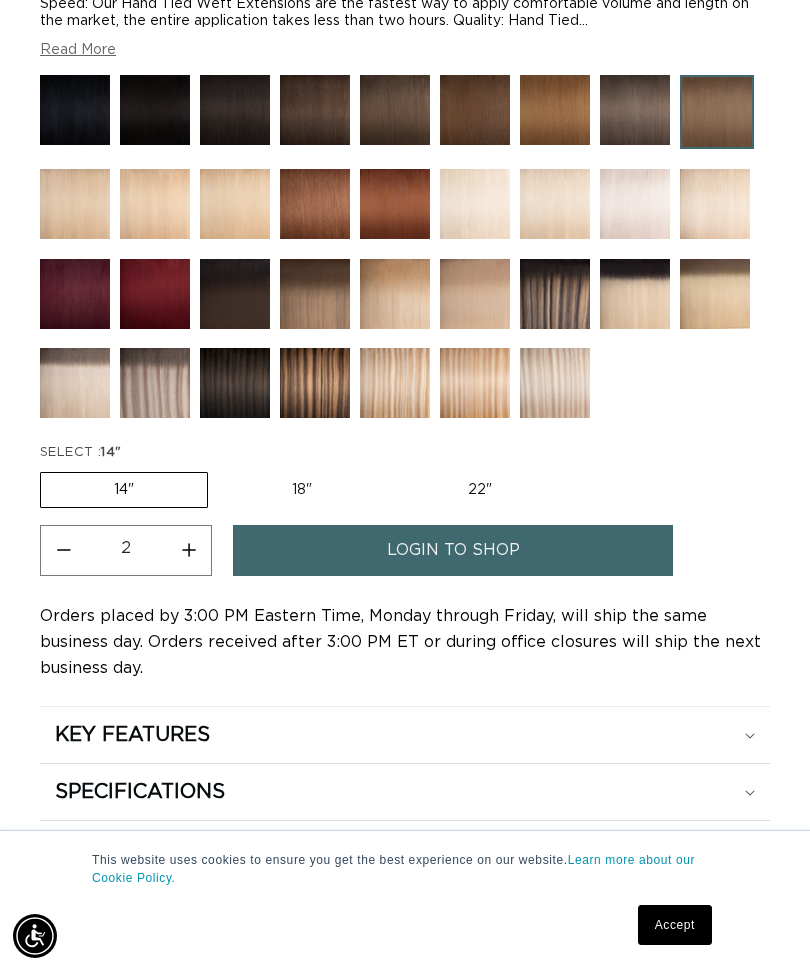 click on "login to shop" at bounding box center (453, 550) 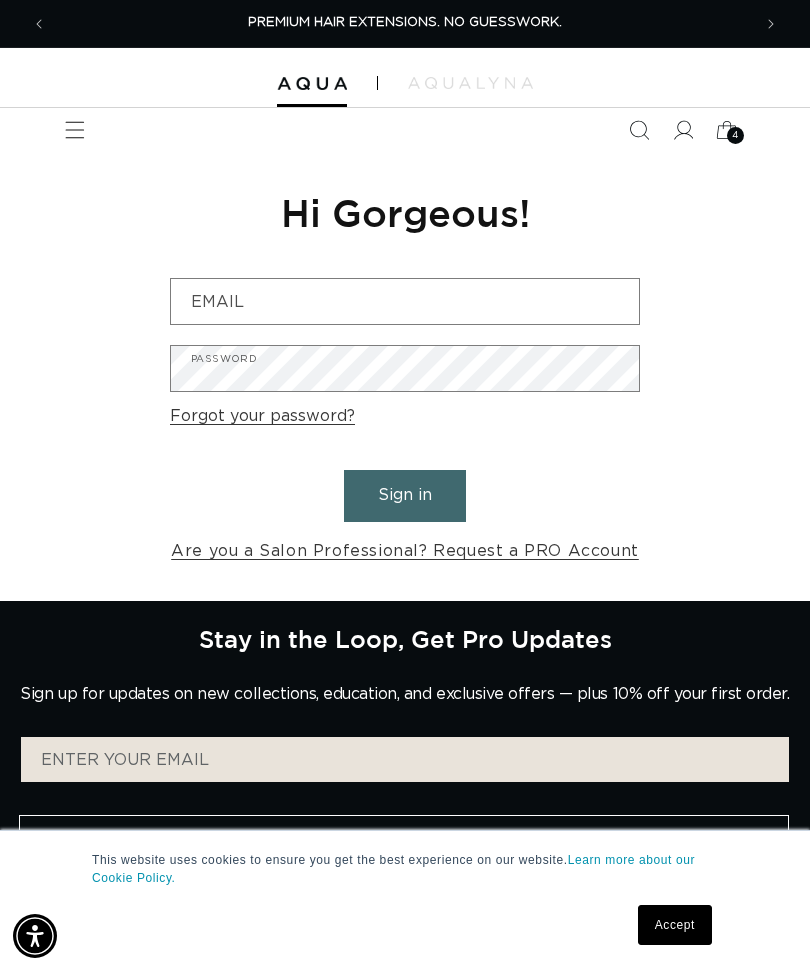 scroll, scrollTop: 0, scrollLeft: 0, axis: both 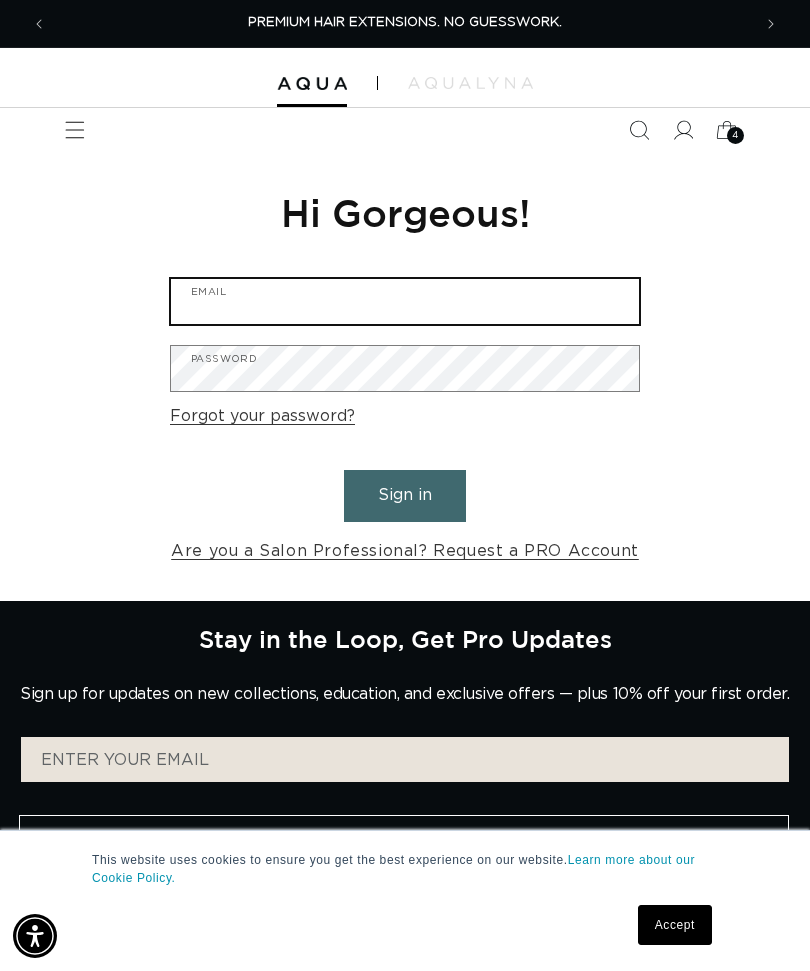 type on "acokereng@yahoo.com" 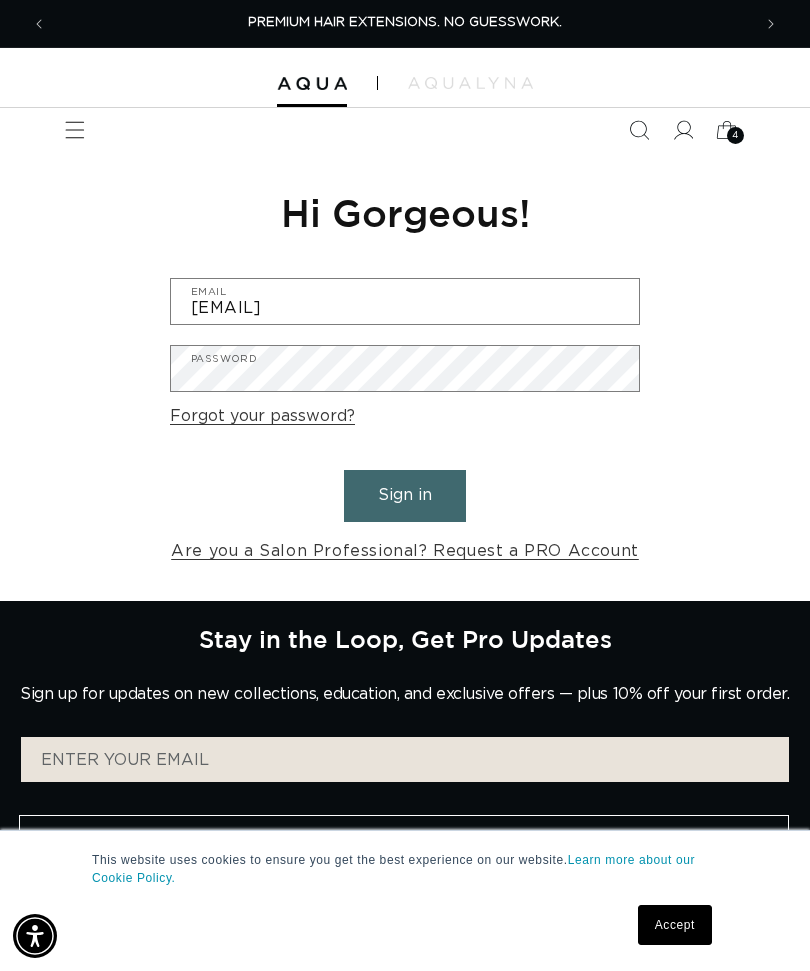 click on "Sign in" at bounding box center [405, 495] 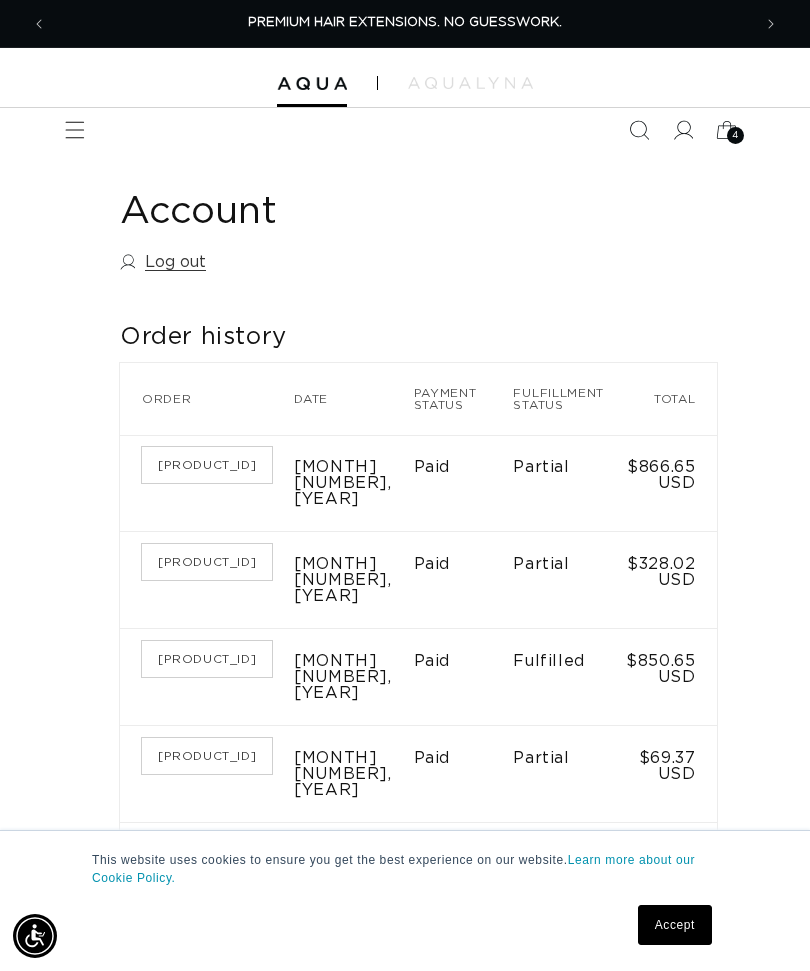 scroll, scrollTop: 0, scrollLeft: 0, axis: both 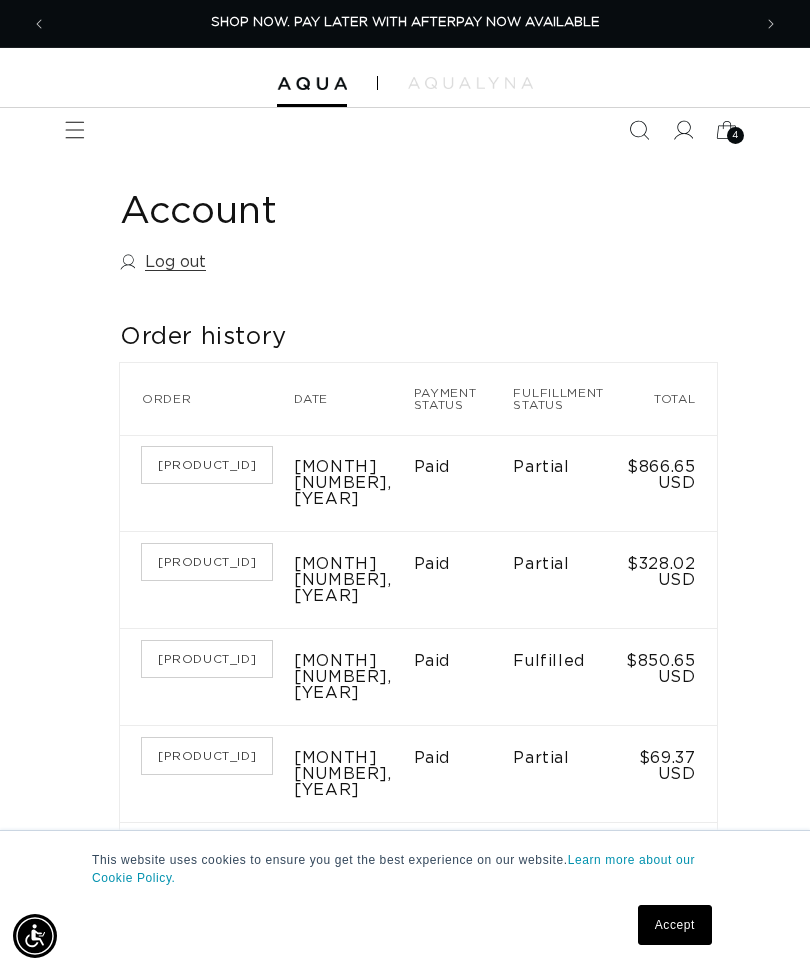 click 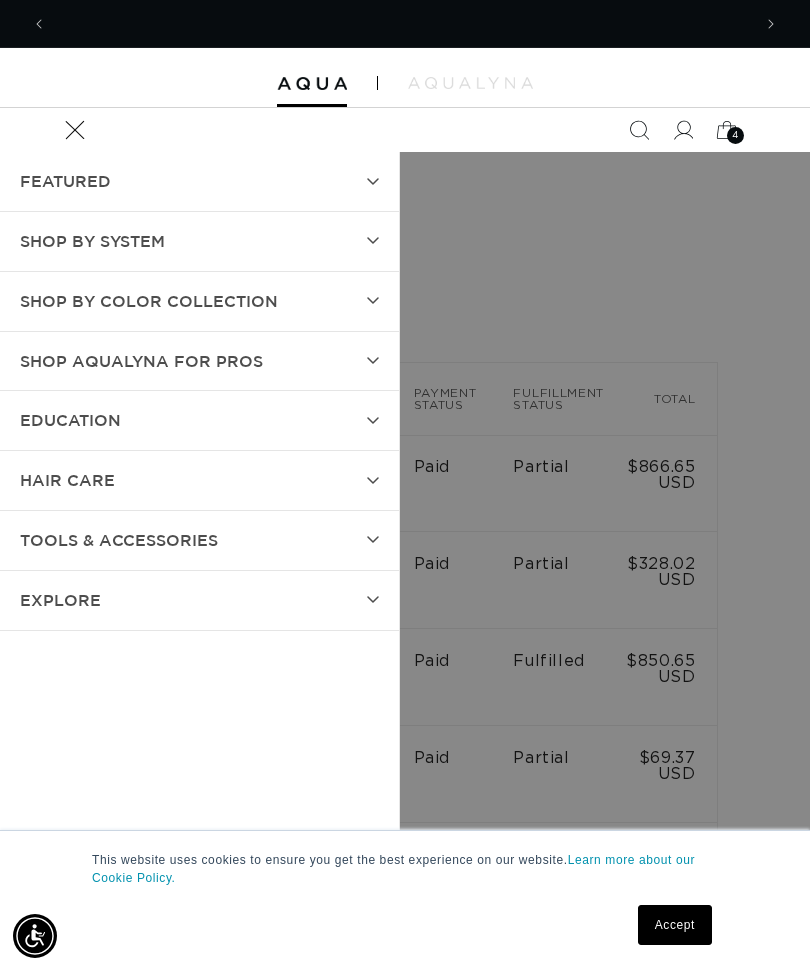scroll, scrollTop: 0, scrollLeft: 1408, axis: horizontal 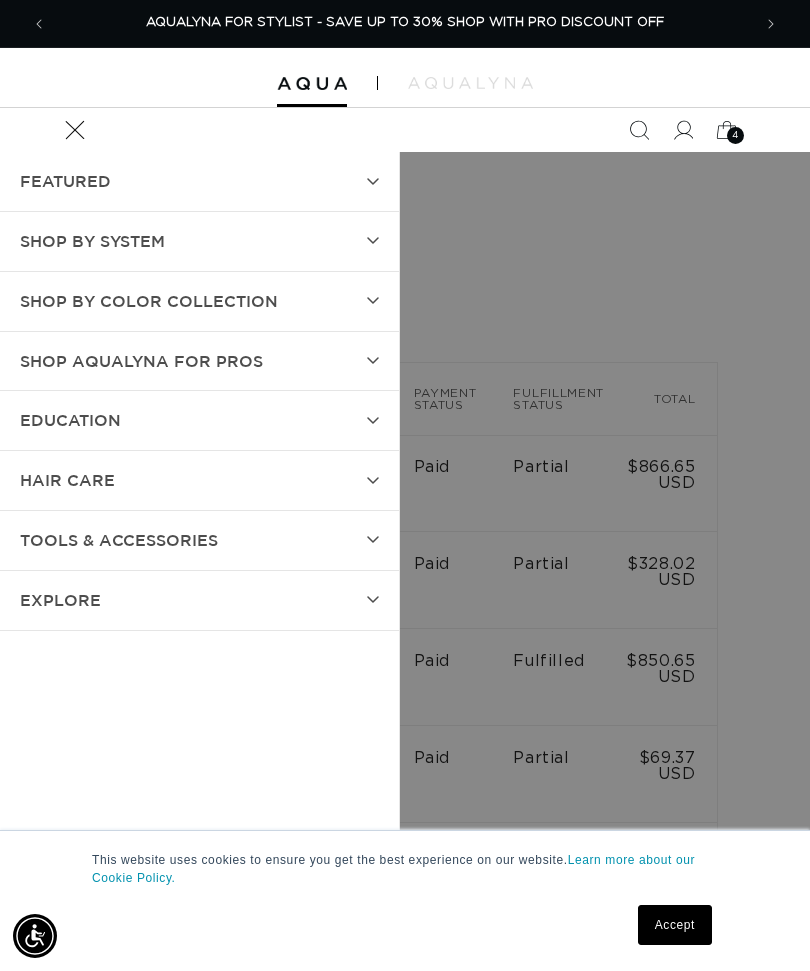 click on "SHOP BY SYSTEM" at bounding box center (92, 241) 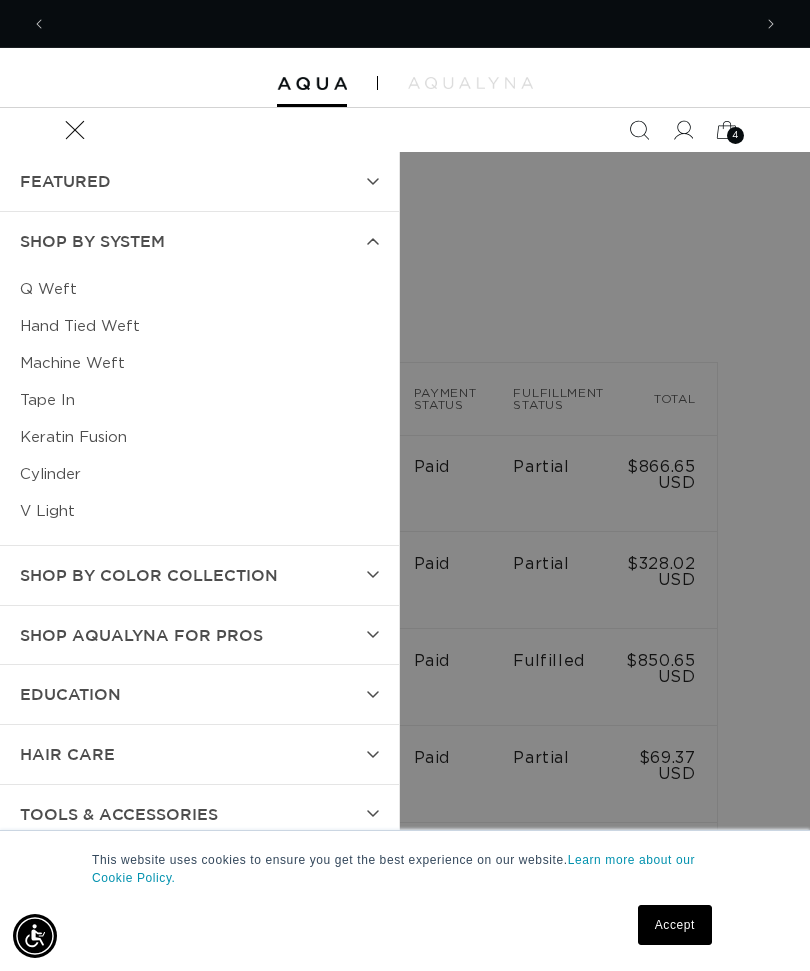 scroll, scrollTop: 0, scrollLeft: 0, axis: both 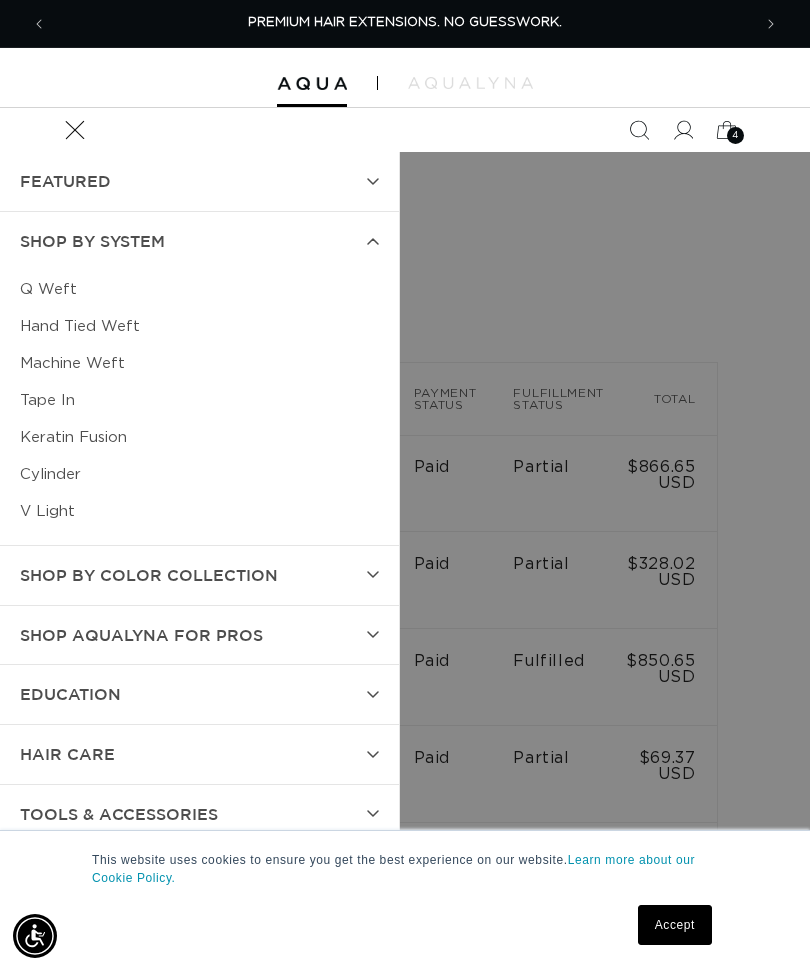 click on "Hand Tied Weft" at bounding box center (199, 326) 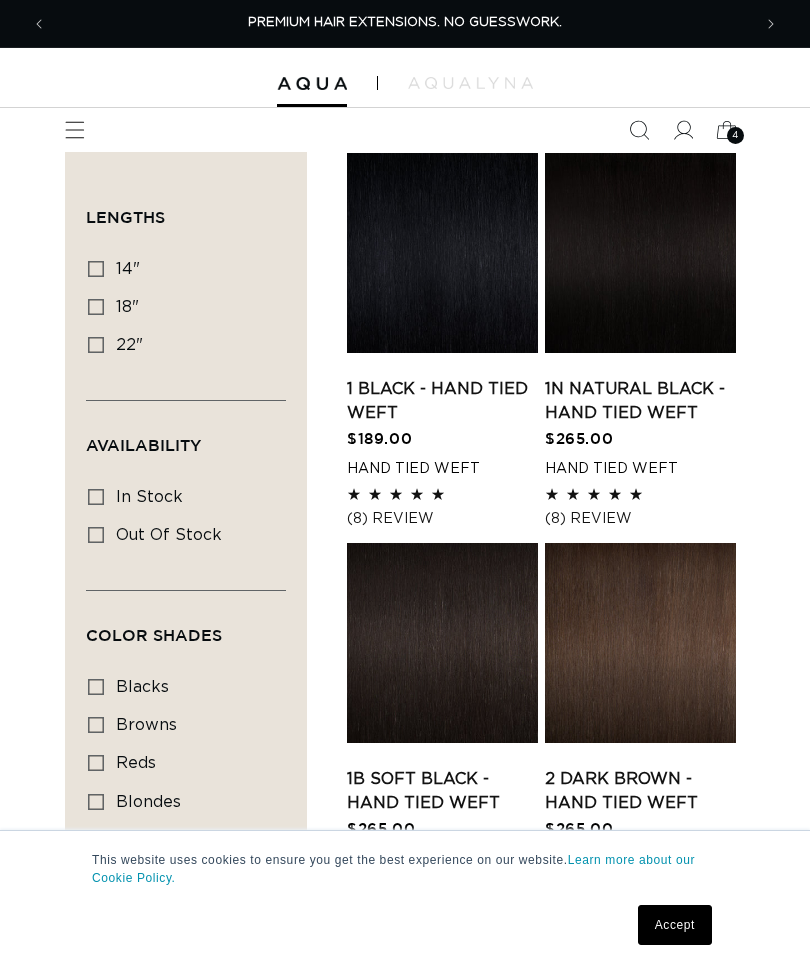scroll, scrollTop: 0, scrollLeft: 0, axis: both 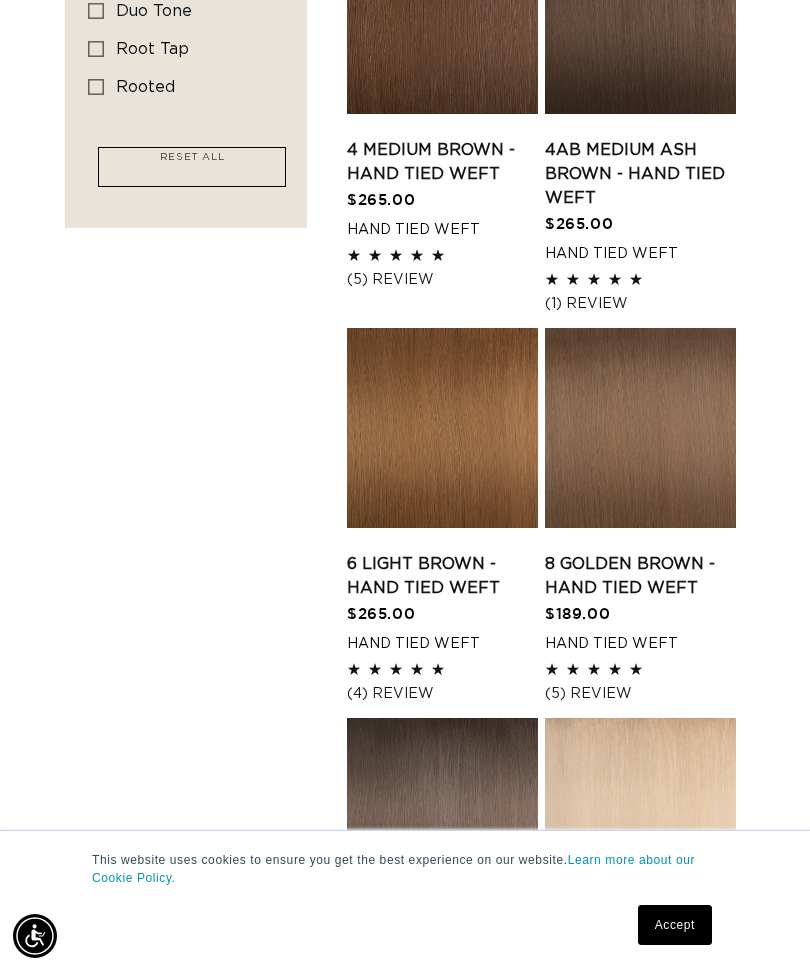click on "8 Golden Brown - Hand Tied Weft" at bounding box center [640, 576] 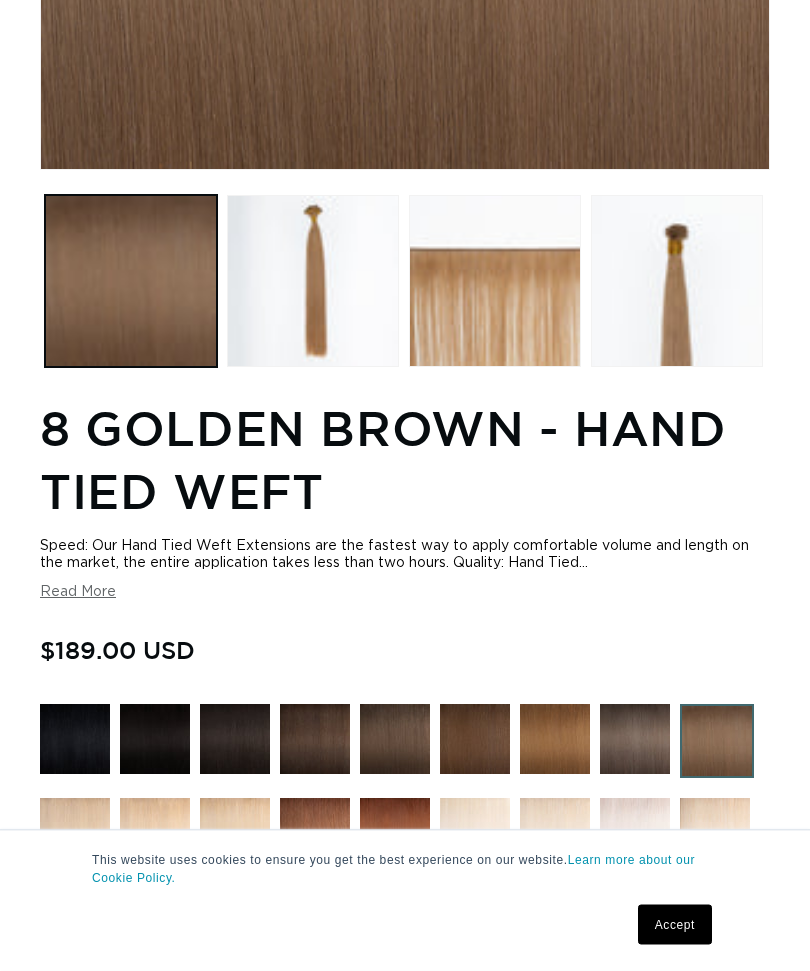 scroll, scrollTop: 0, scrollLeft: 0, axis: both 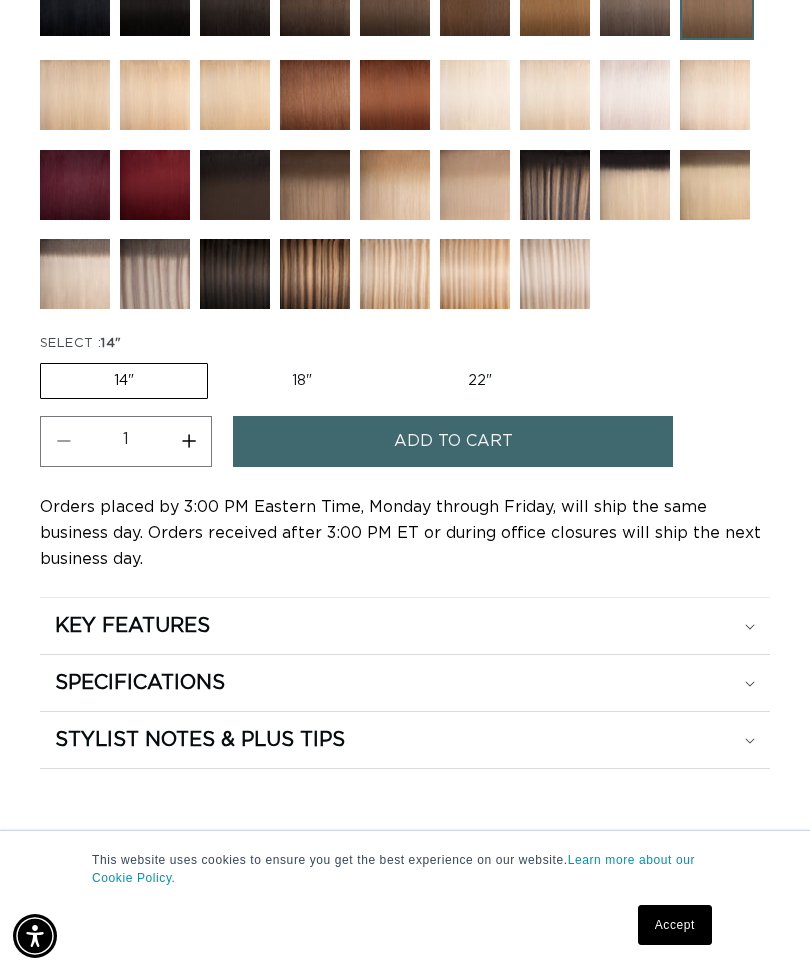 click on "KEY FEATURES" at bounding box center (132, 626) 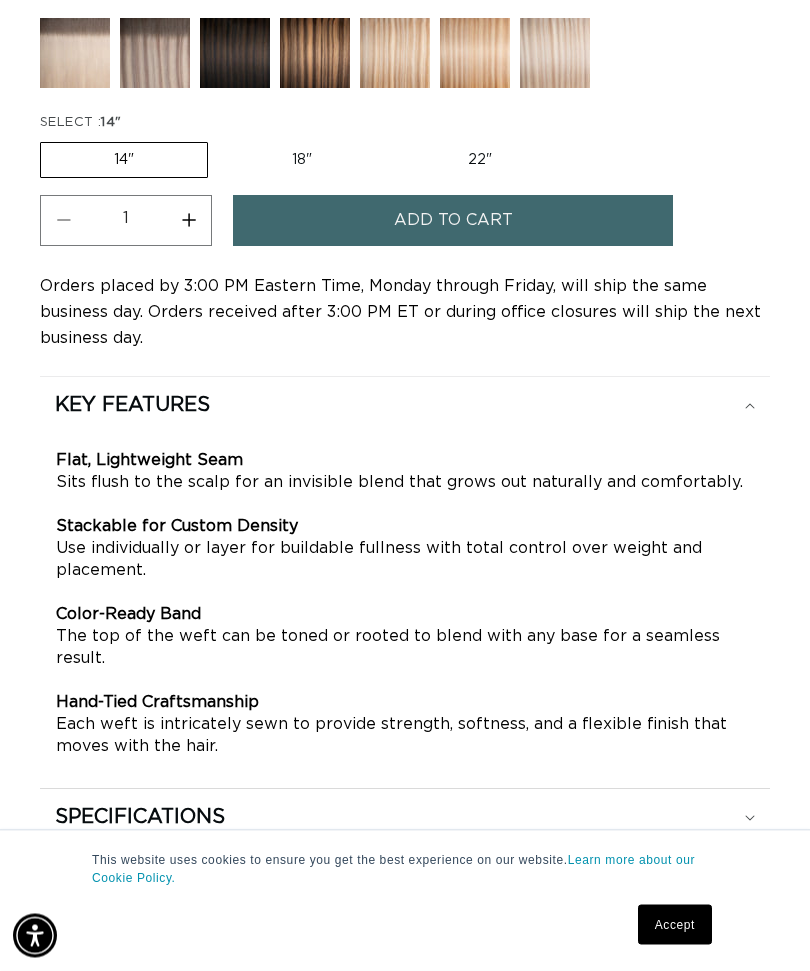 scroll, scrollTop: 1815, scrollLeft: 0, axis: vertical 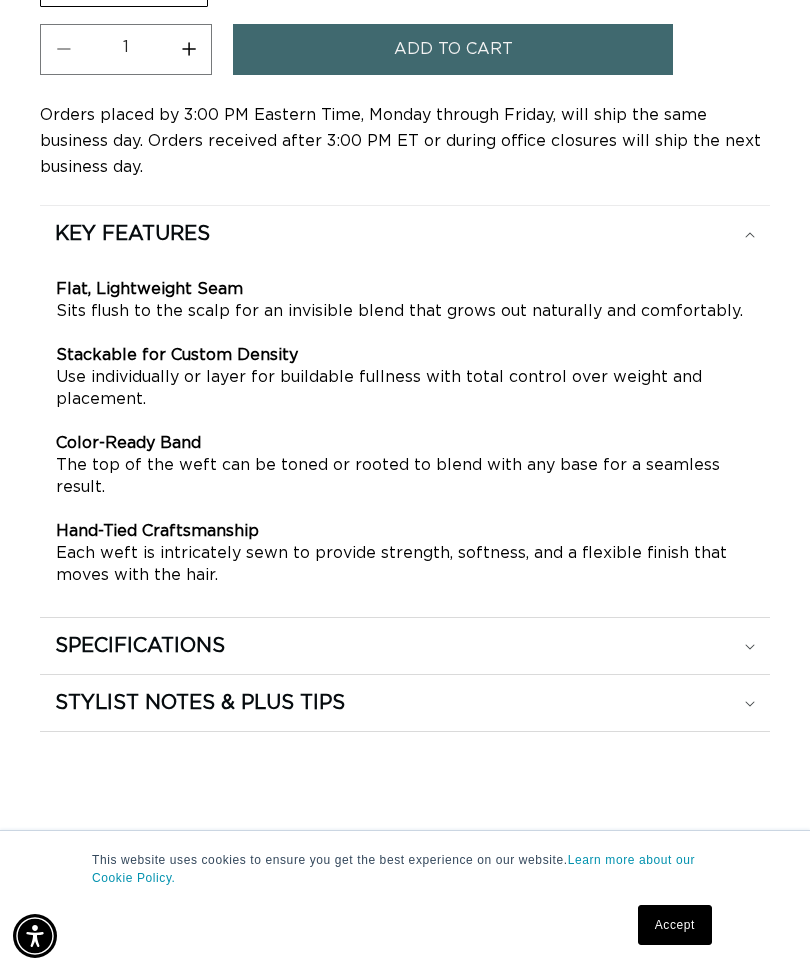 click on "SPECIFICATIONS" at bounding box center (132, 234) 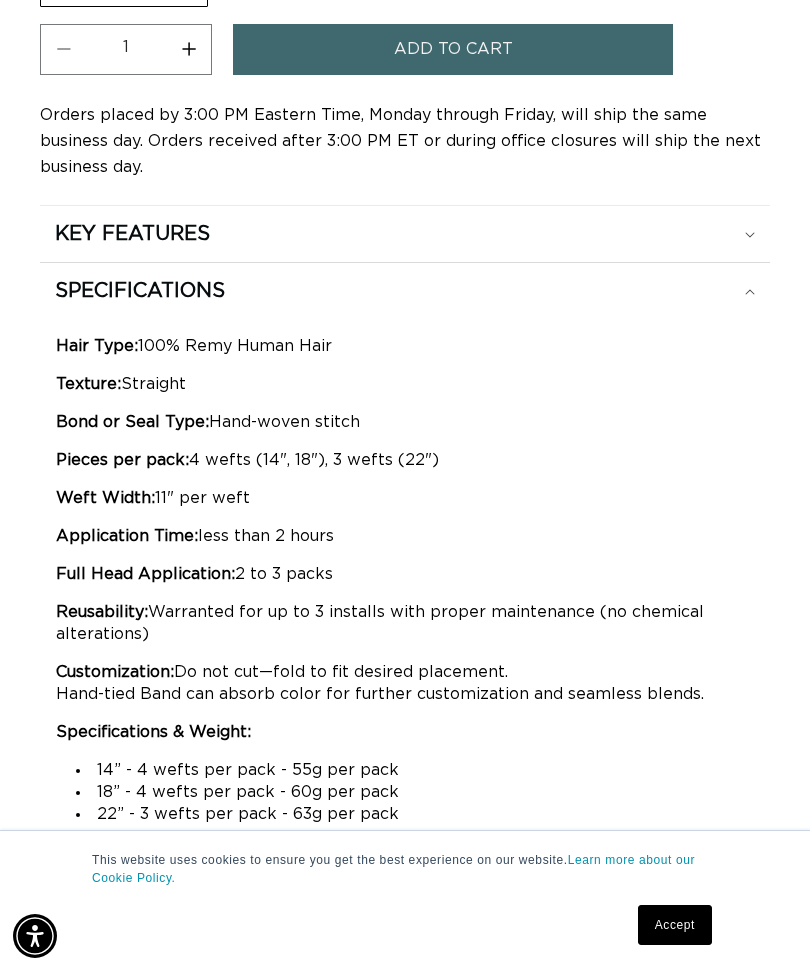 scroll, scrollTop: 0, scrollLeft: 0, axis: both 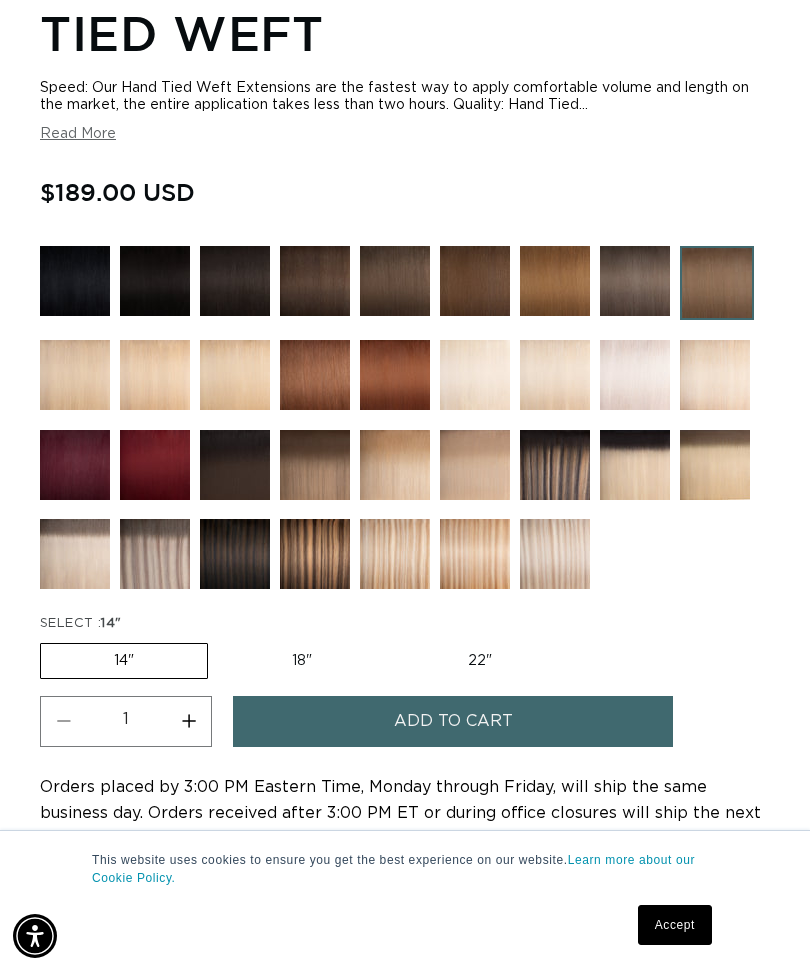 click on "Add to cart" at bounding box center (453, 721) 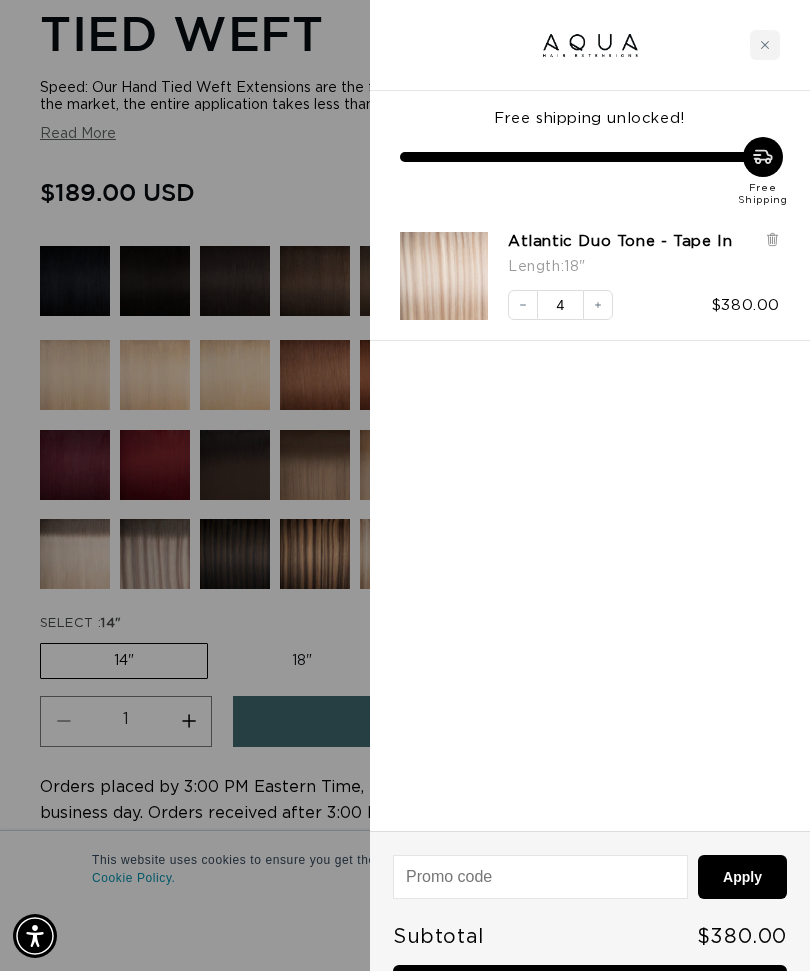 scroll, scrollTop: 0, scrollLeft: 1408, axis: horizontal 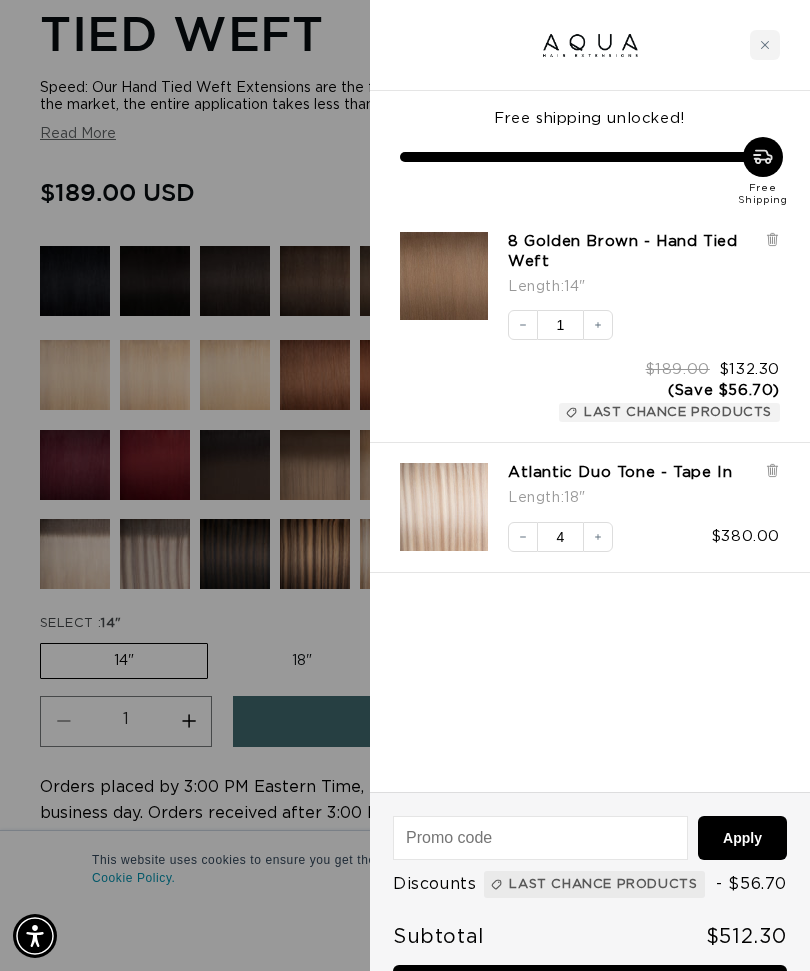 click 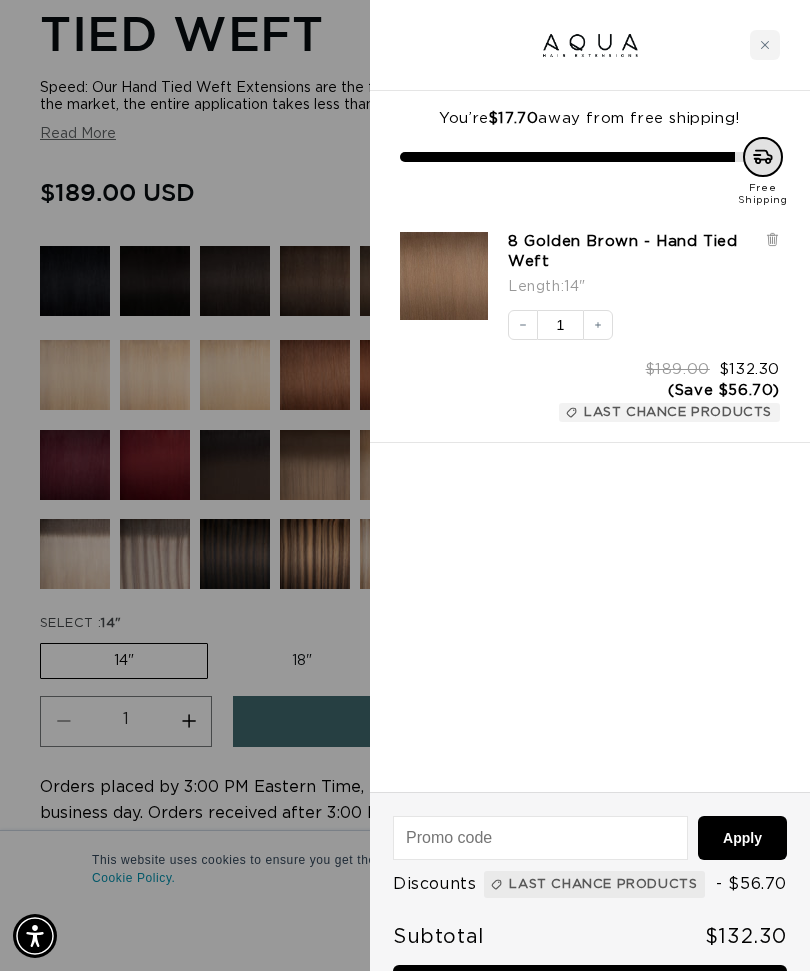 scroll, scrollTop: 0, scrollLeft: 1408, axis: horizontal 